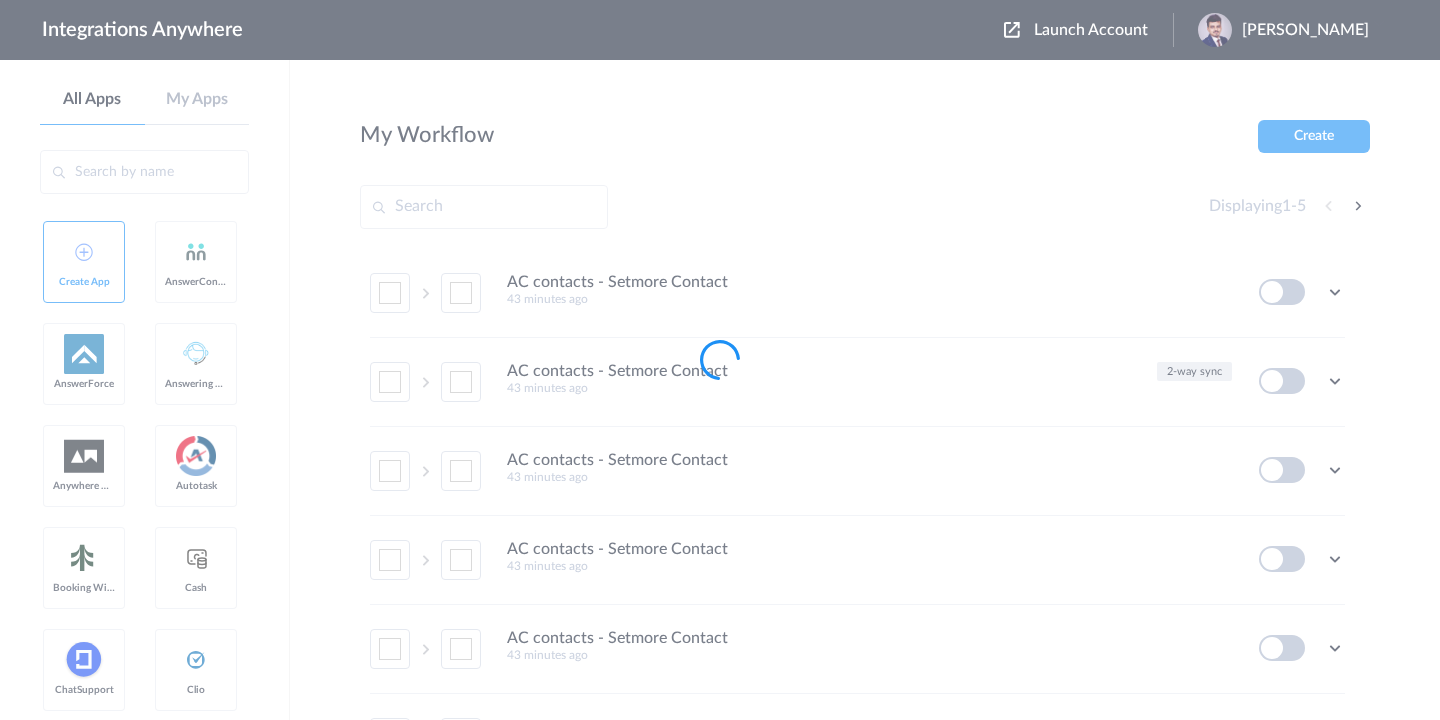 scroll, scrollTop: 0, scrollLeft: 0, axis: both 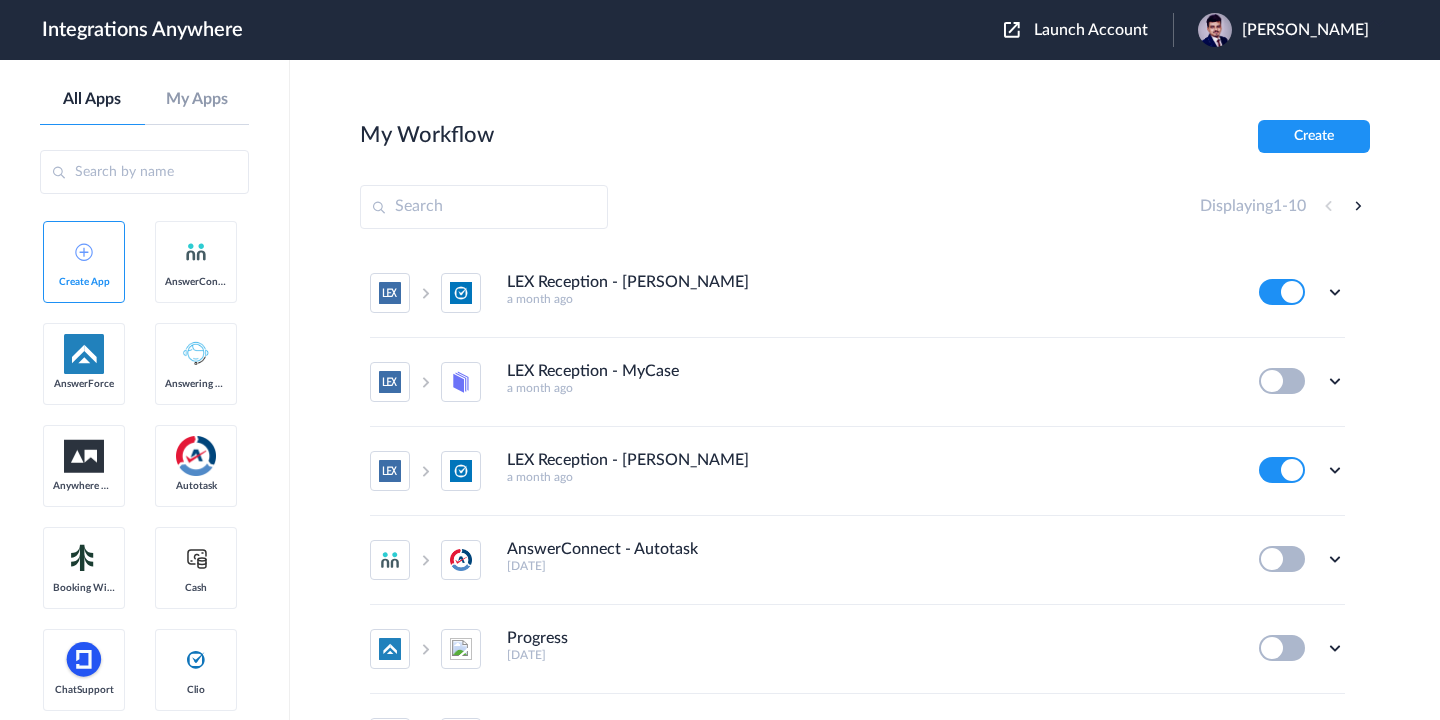 click on "Launch Account" at bounding box center (1091, 30) 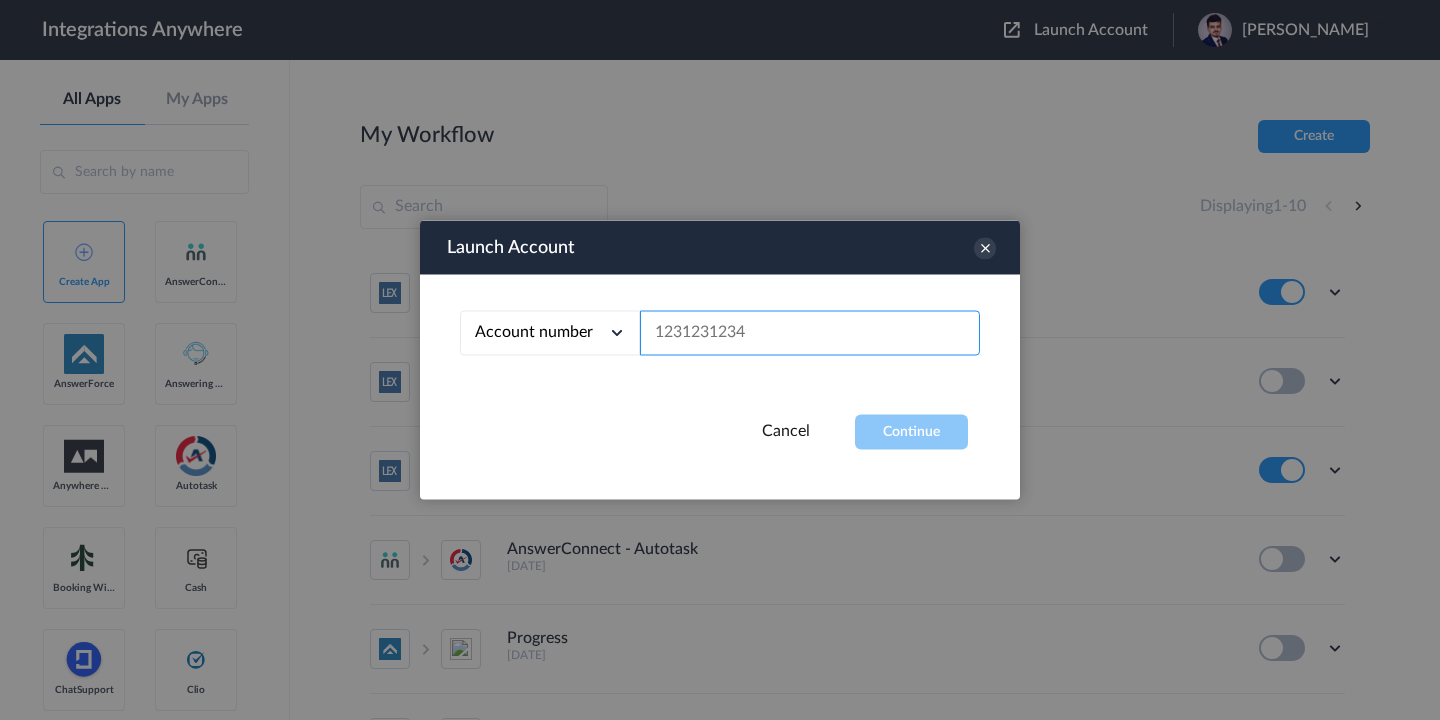 click at bounding box center (810, 333) 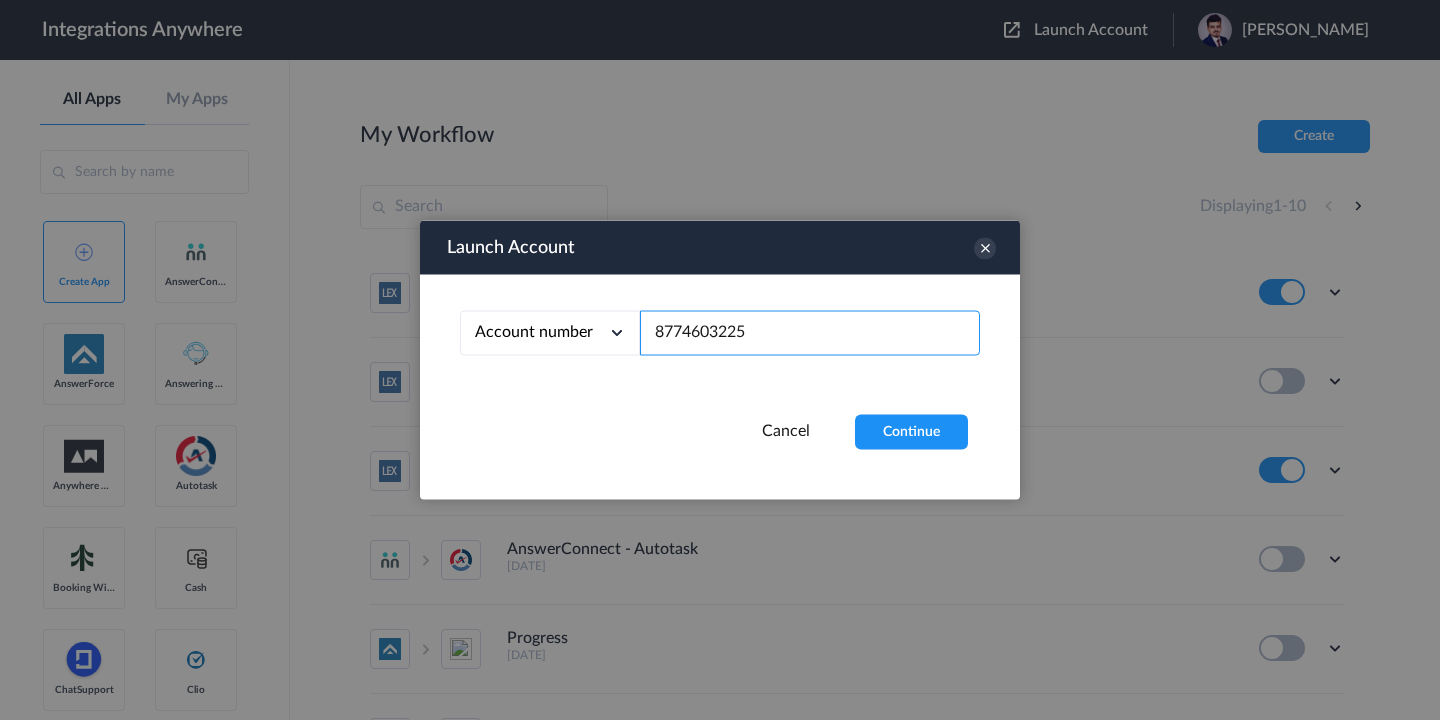 type on "8774603225" 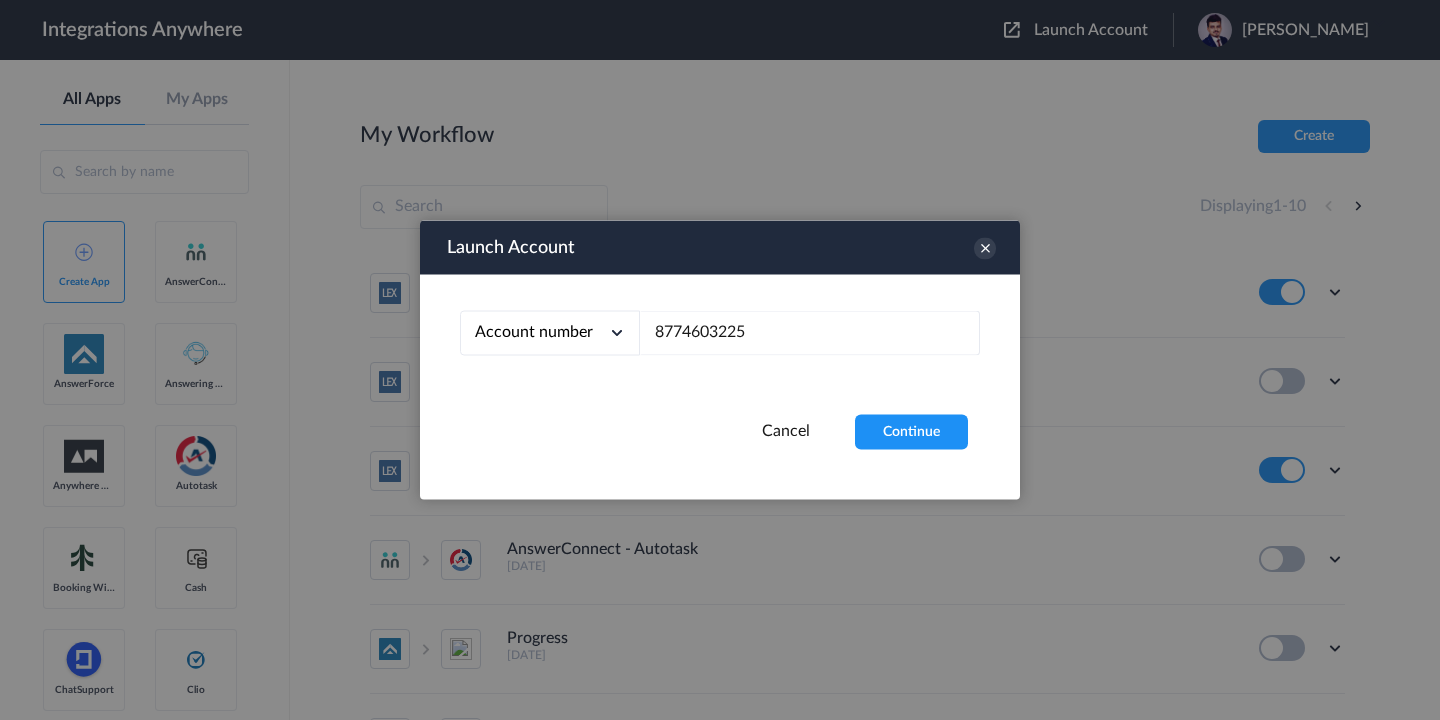 click on "Account number
Account number
Email address
8774603225" at bounding box center [720, 345] 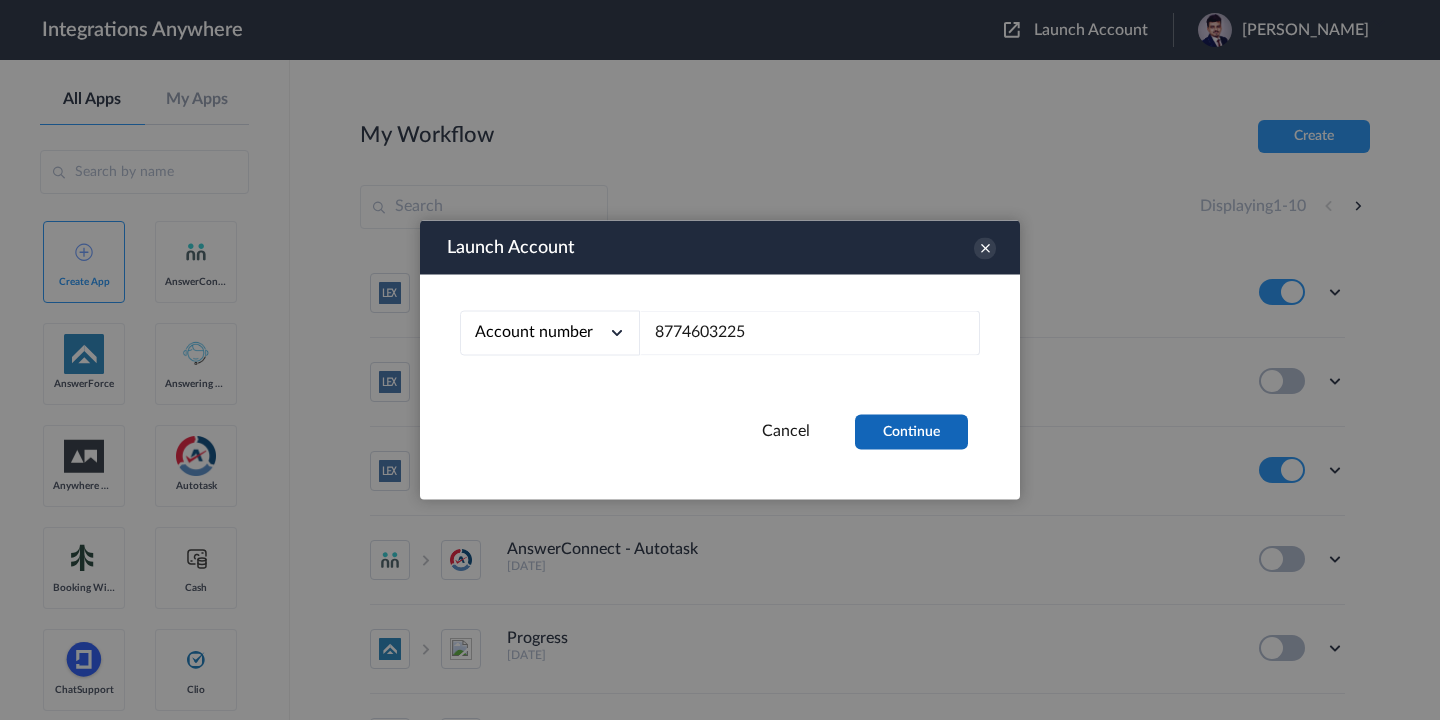 click on "Continue" at bounding box center (911, 432) 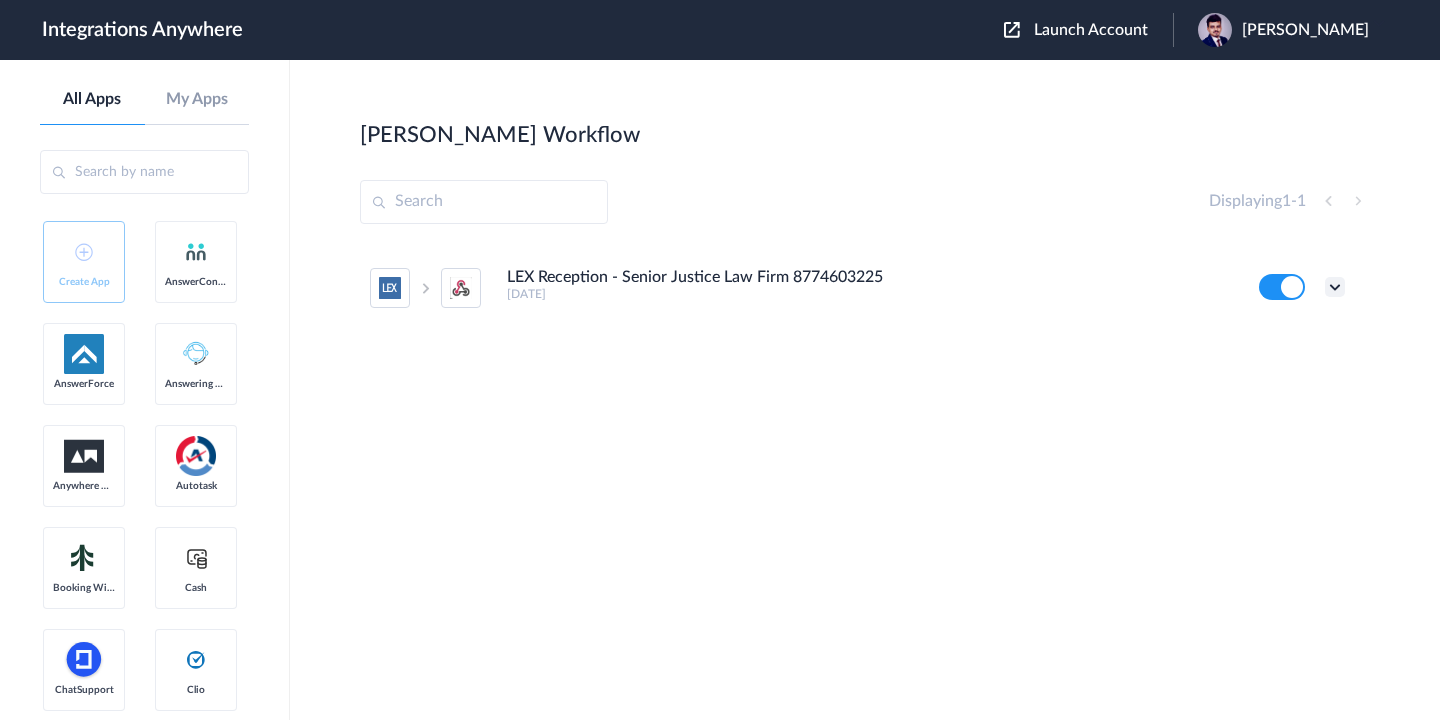 click at bounding box center [1335, 287] 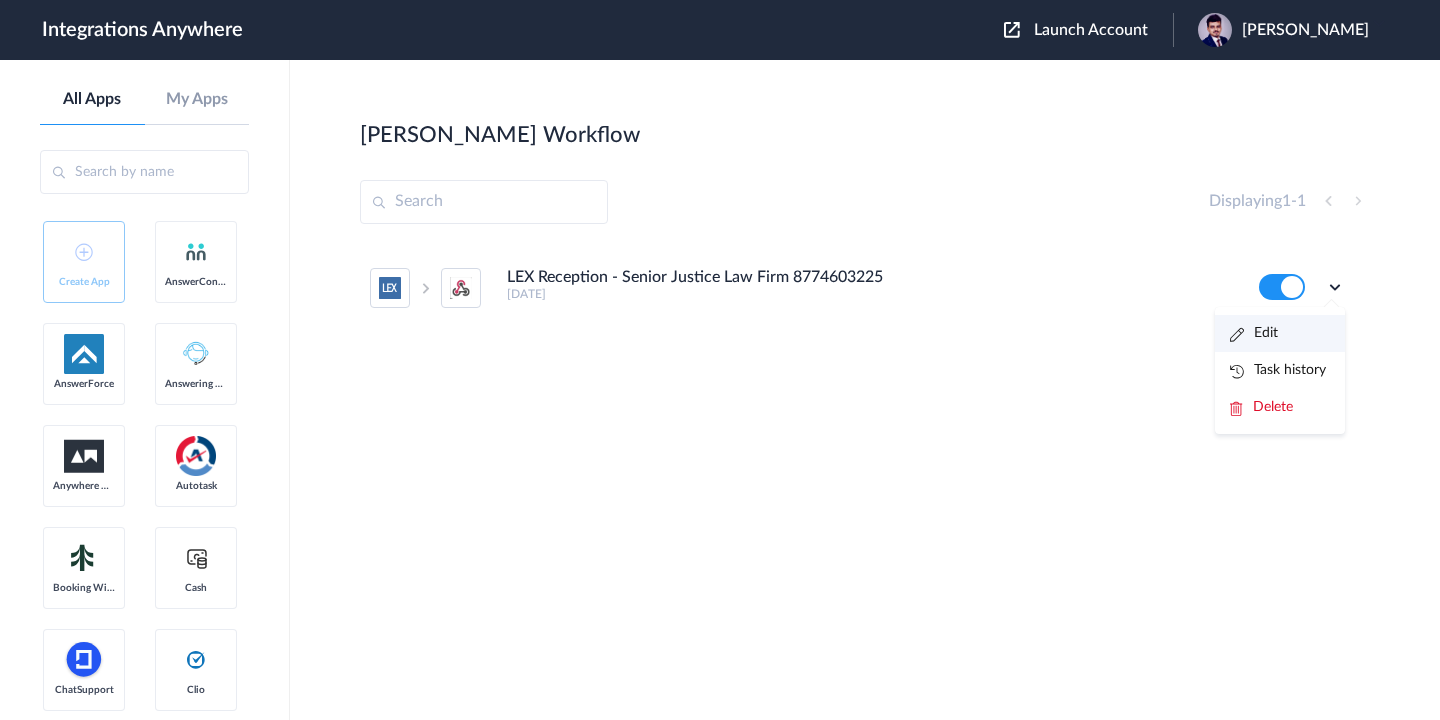 click on "Edit" at bounding box center [1254, 333] 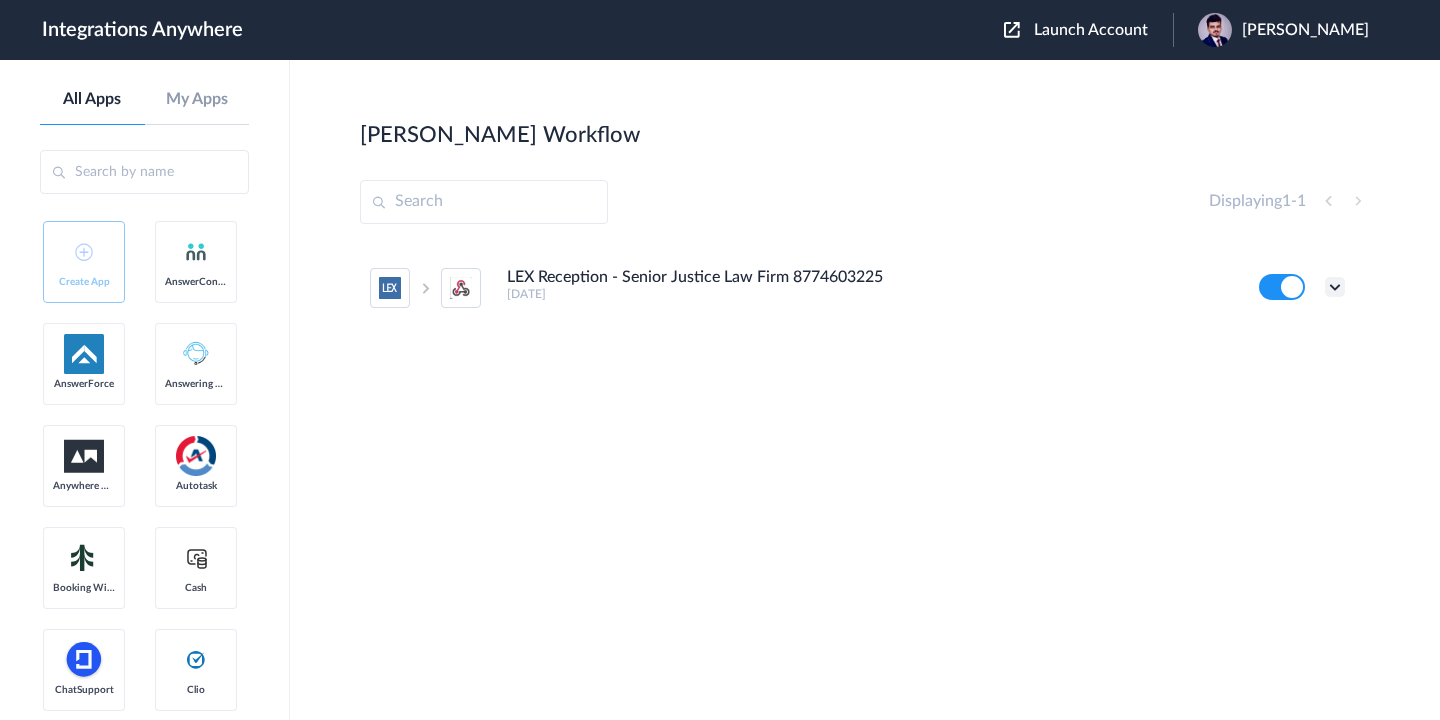 click at bounding box center (1335, 287) 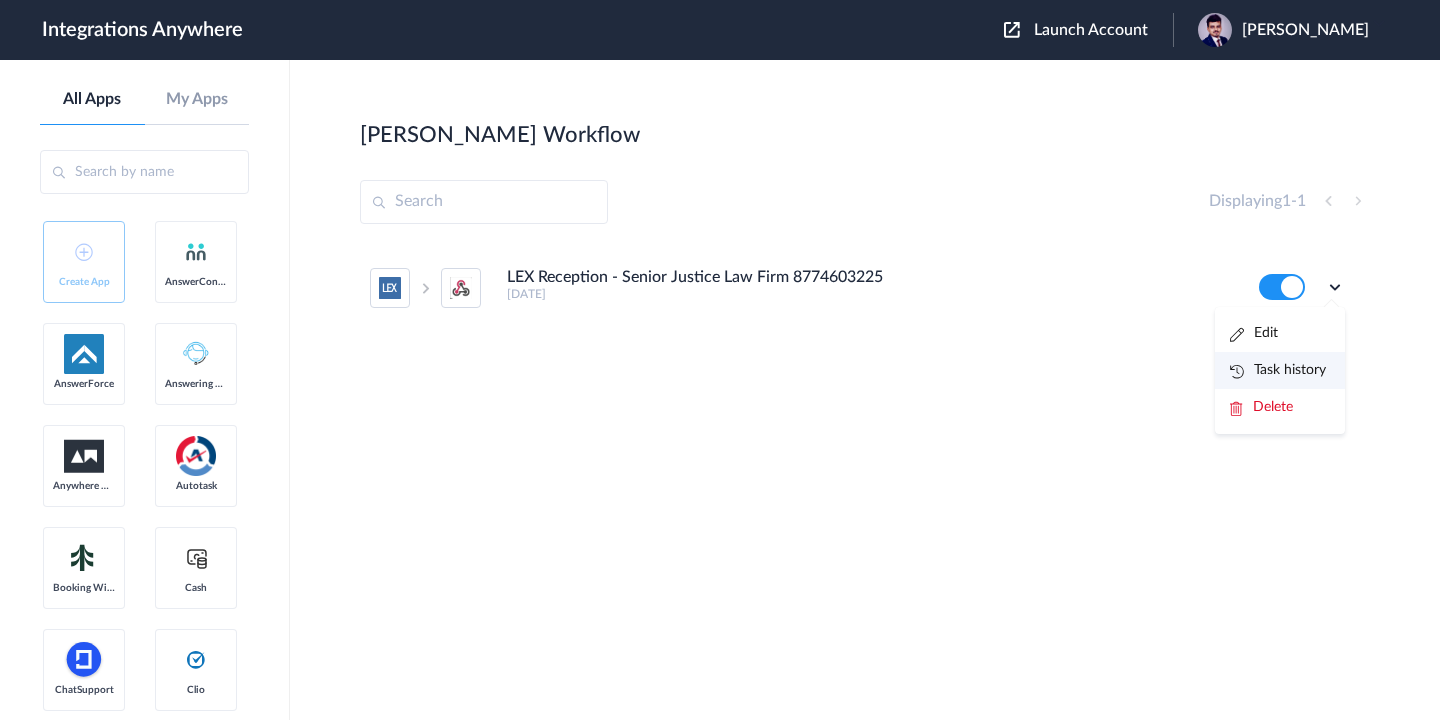 click on "Task history" at bounding box center [1278, 370] 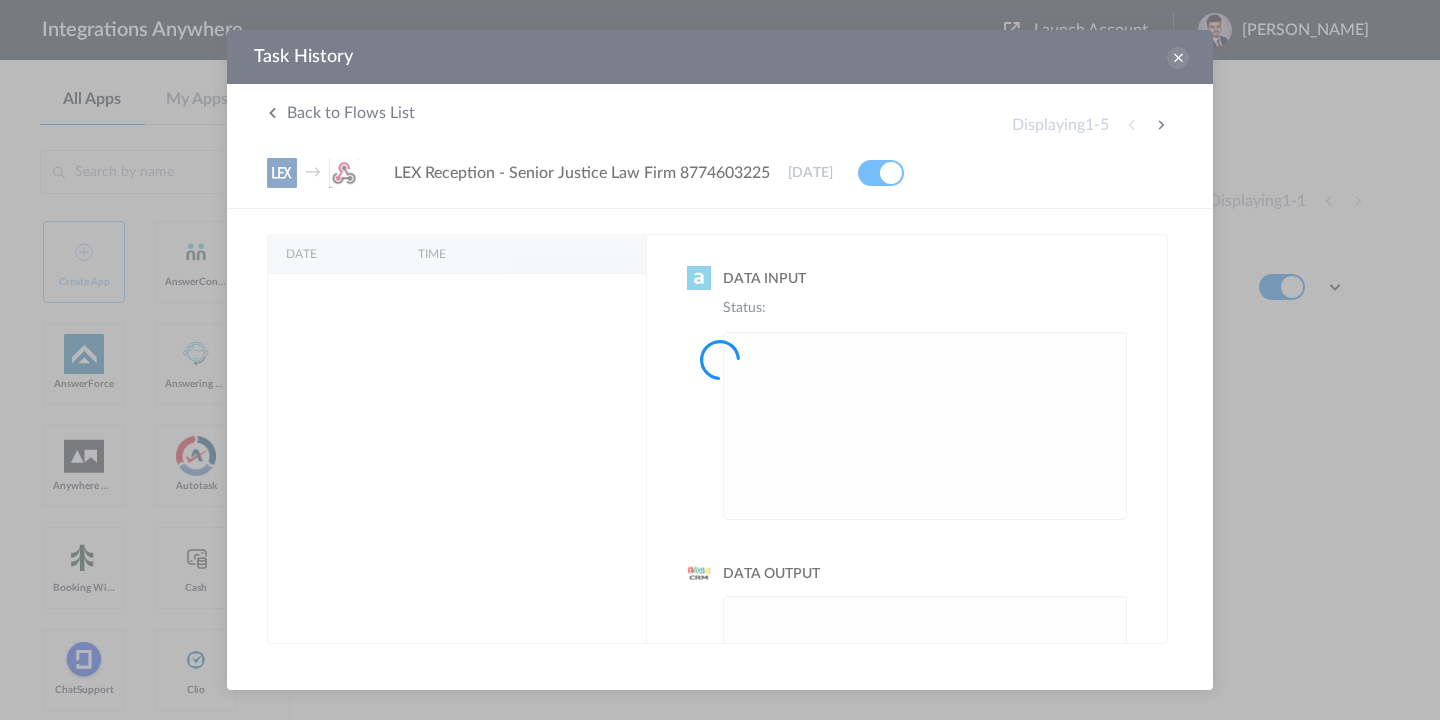 scroll, scrollTop: 0, scrollLeft: 0, axis: both 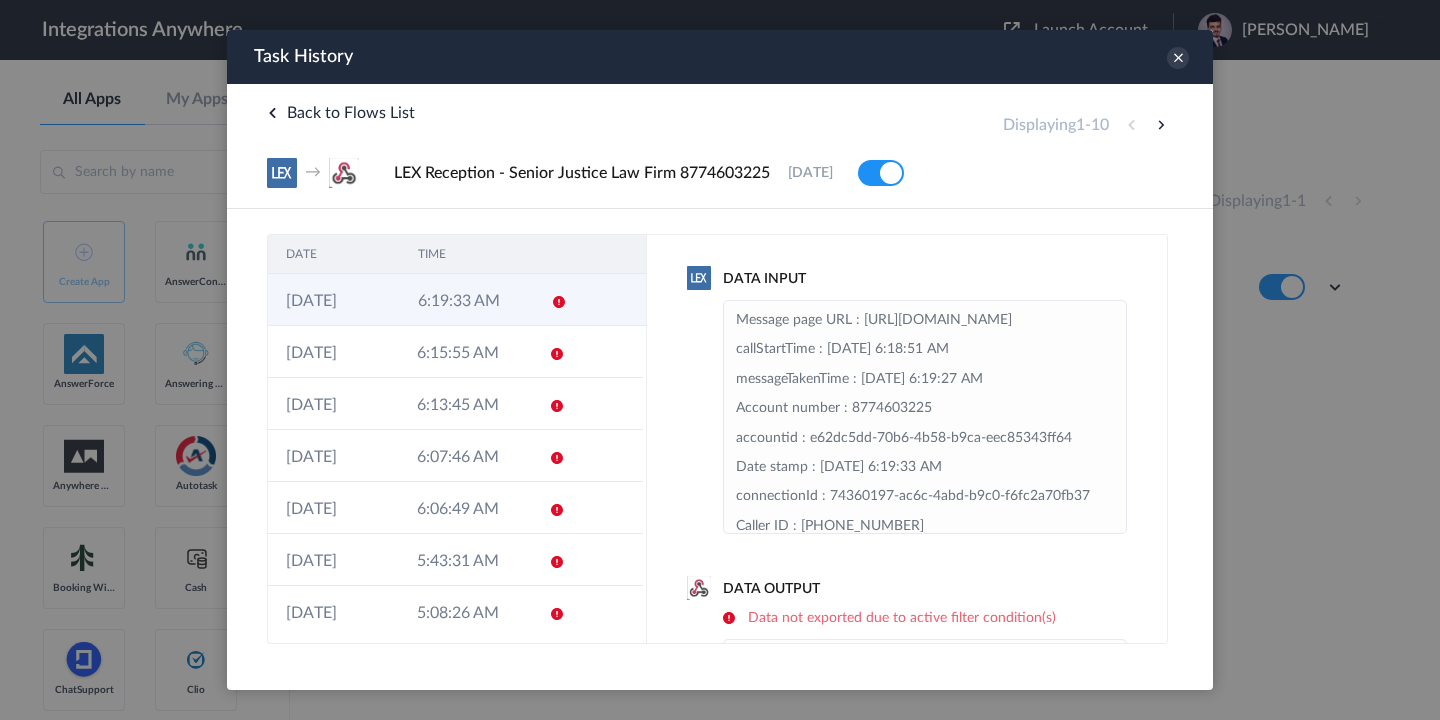 click at bounding box center (608, 300) 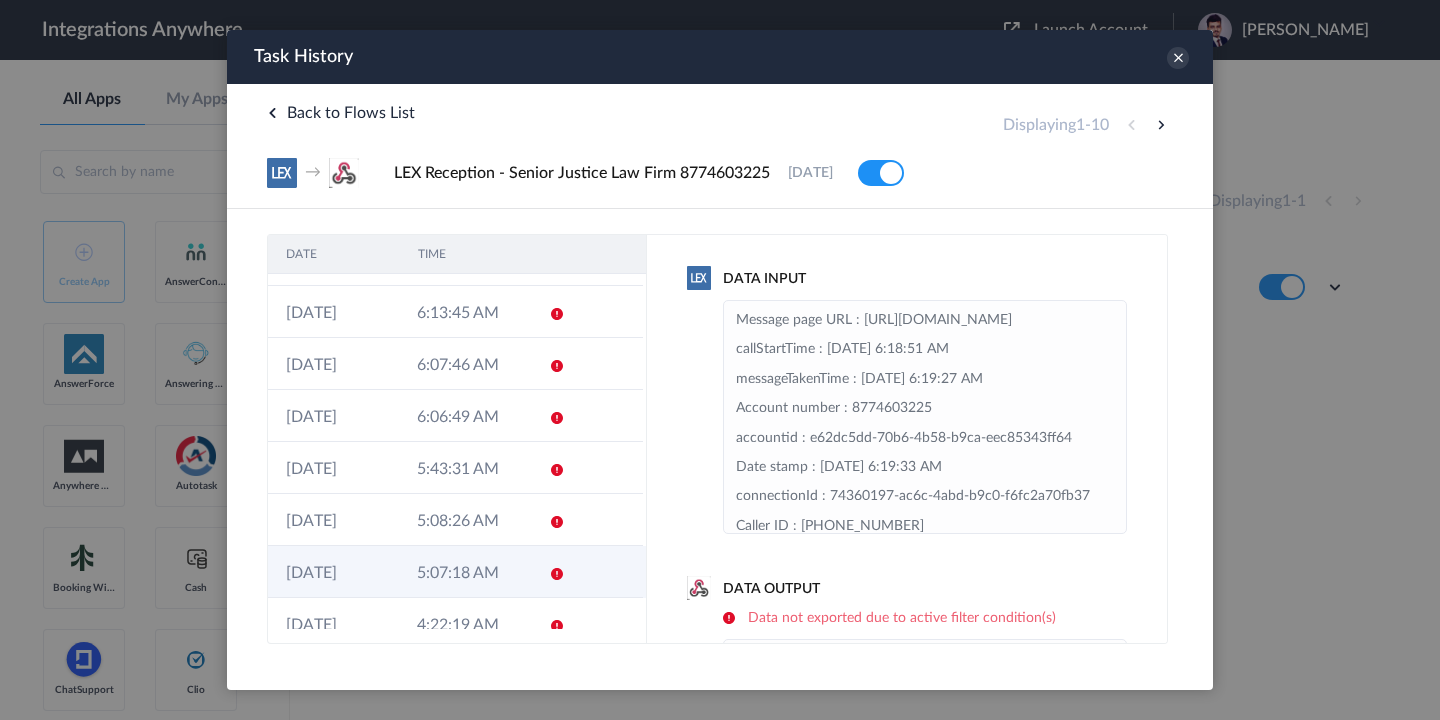 scroll, scrollTop: 165, scrollLeft: 0, axis: vertical 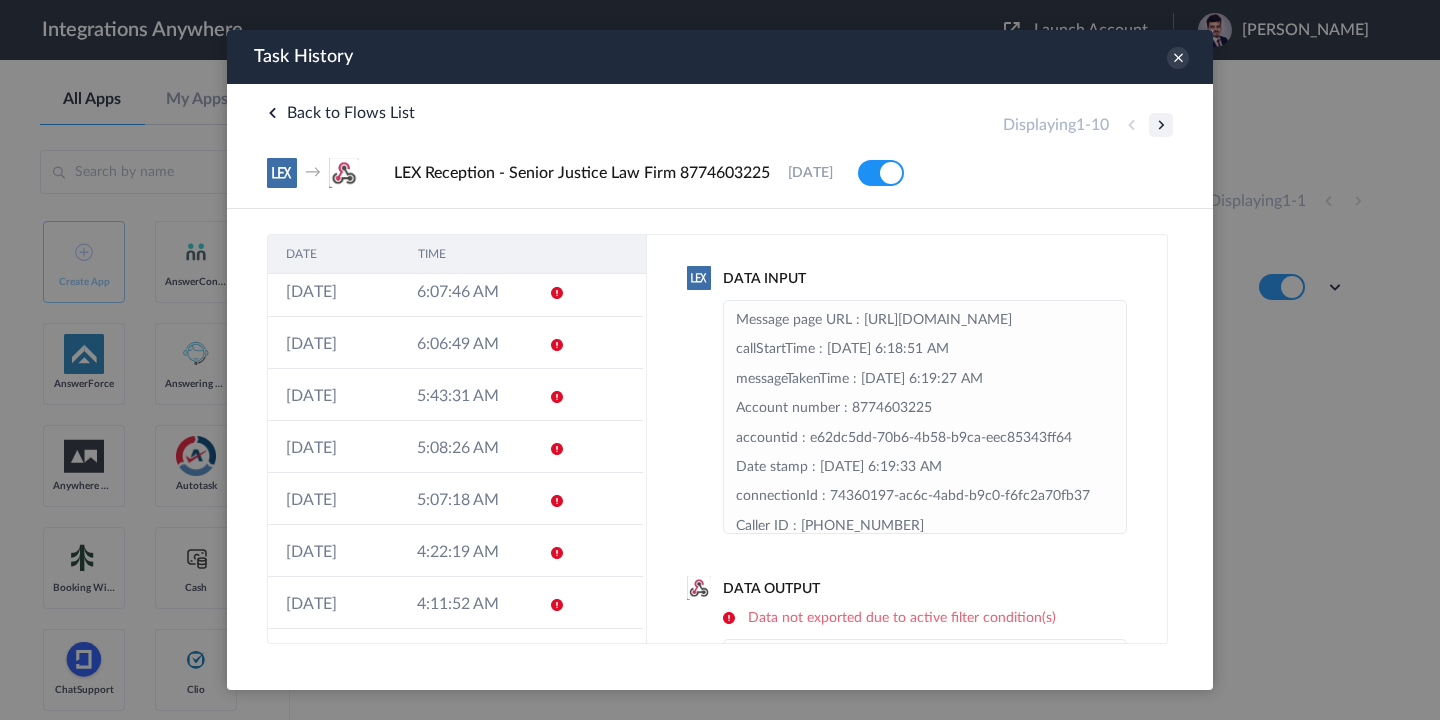 click at bounding box center [1161, 125] 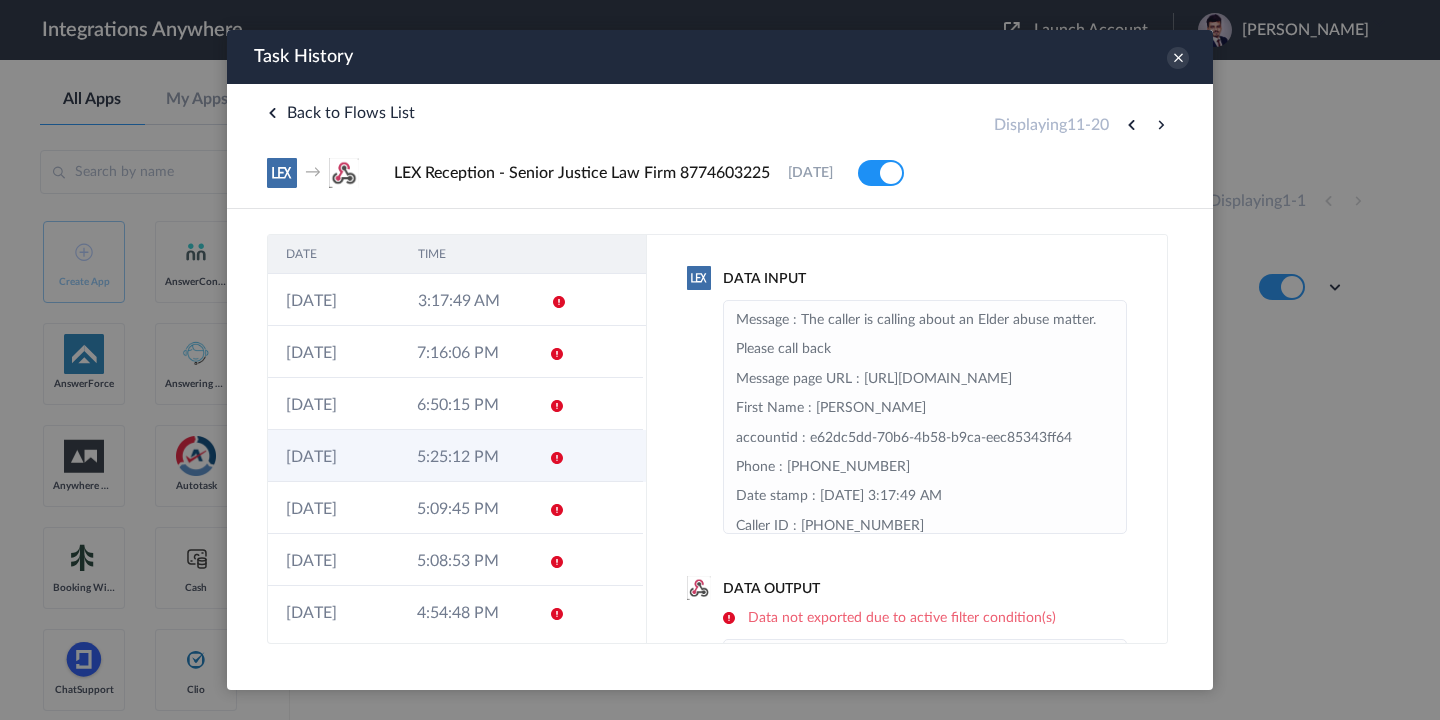 scroll, scrollTop: 165, scrollLeft: 0, axis: vertical 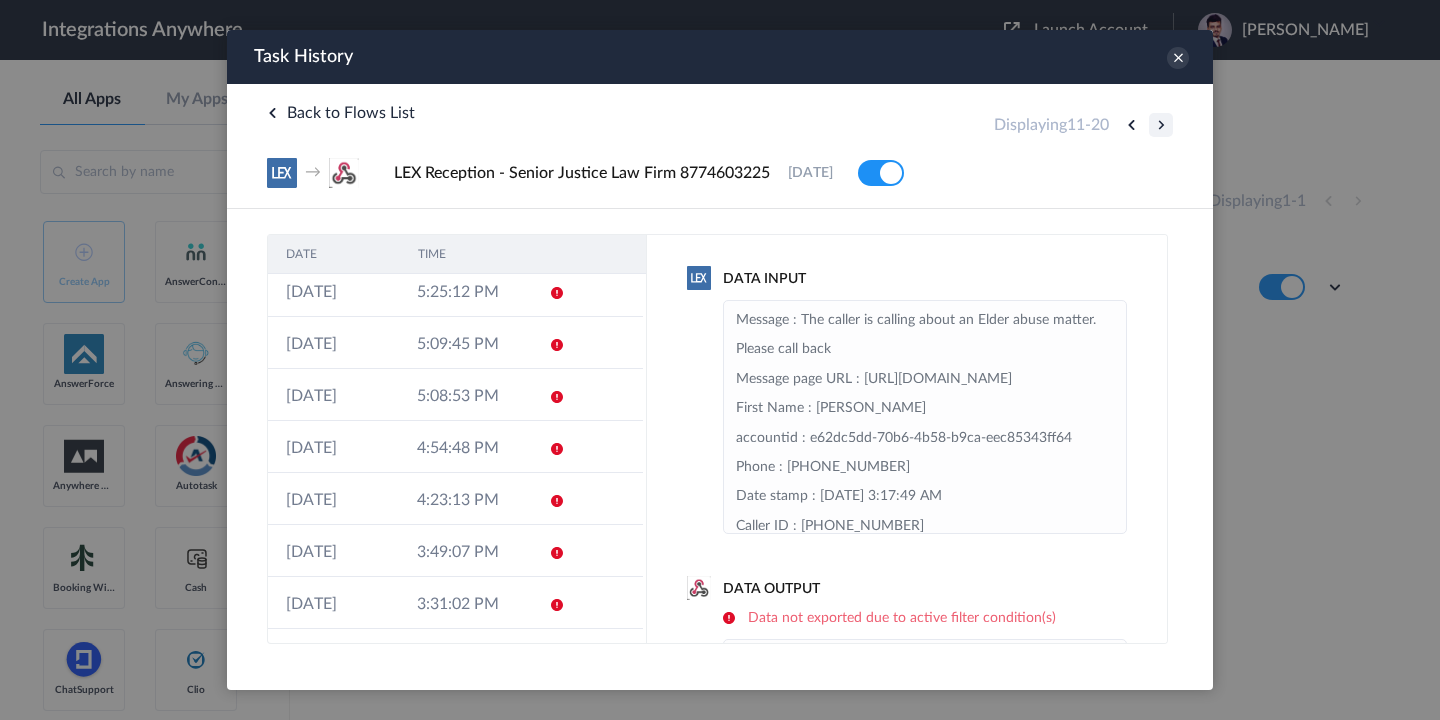 click at bounding box center [1161, 125] 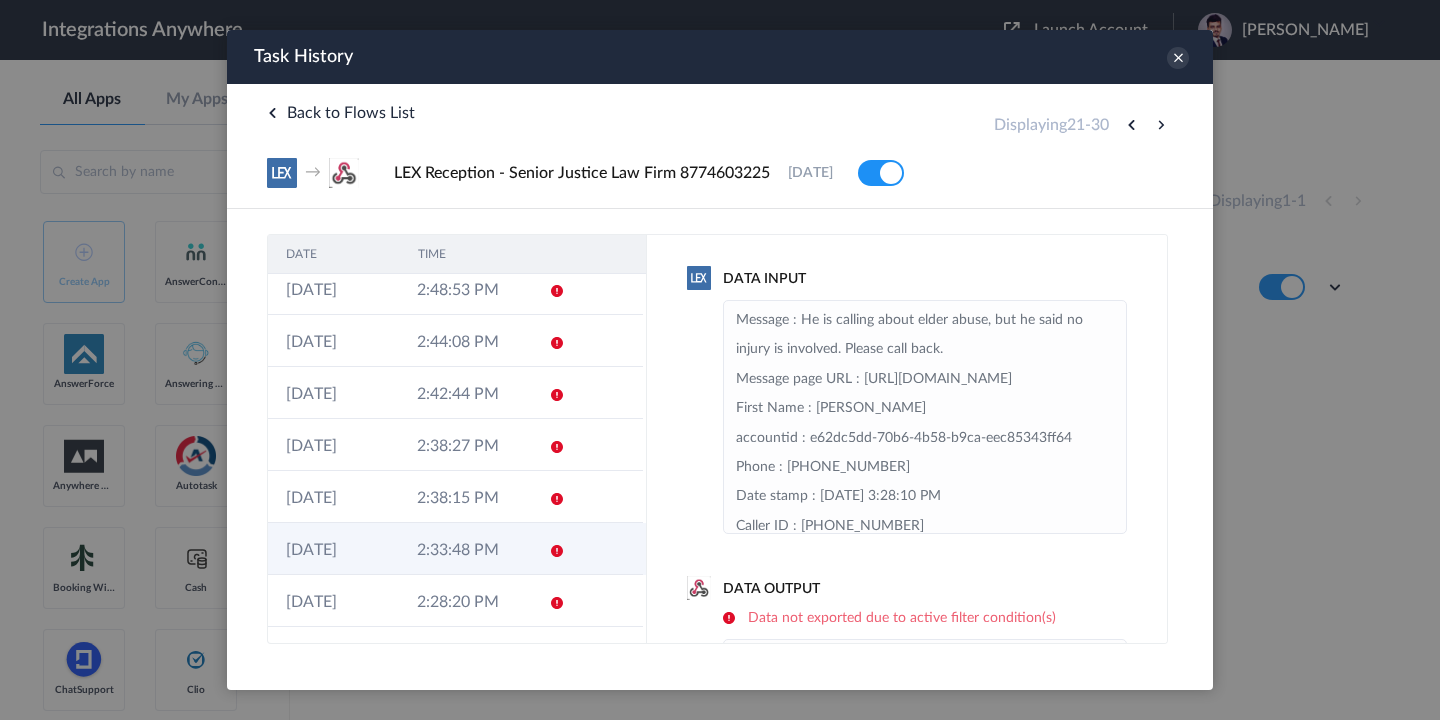 scroll, scrollTop: 165, scrollLeft: 0, axis: vertical 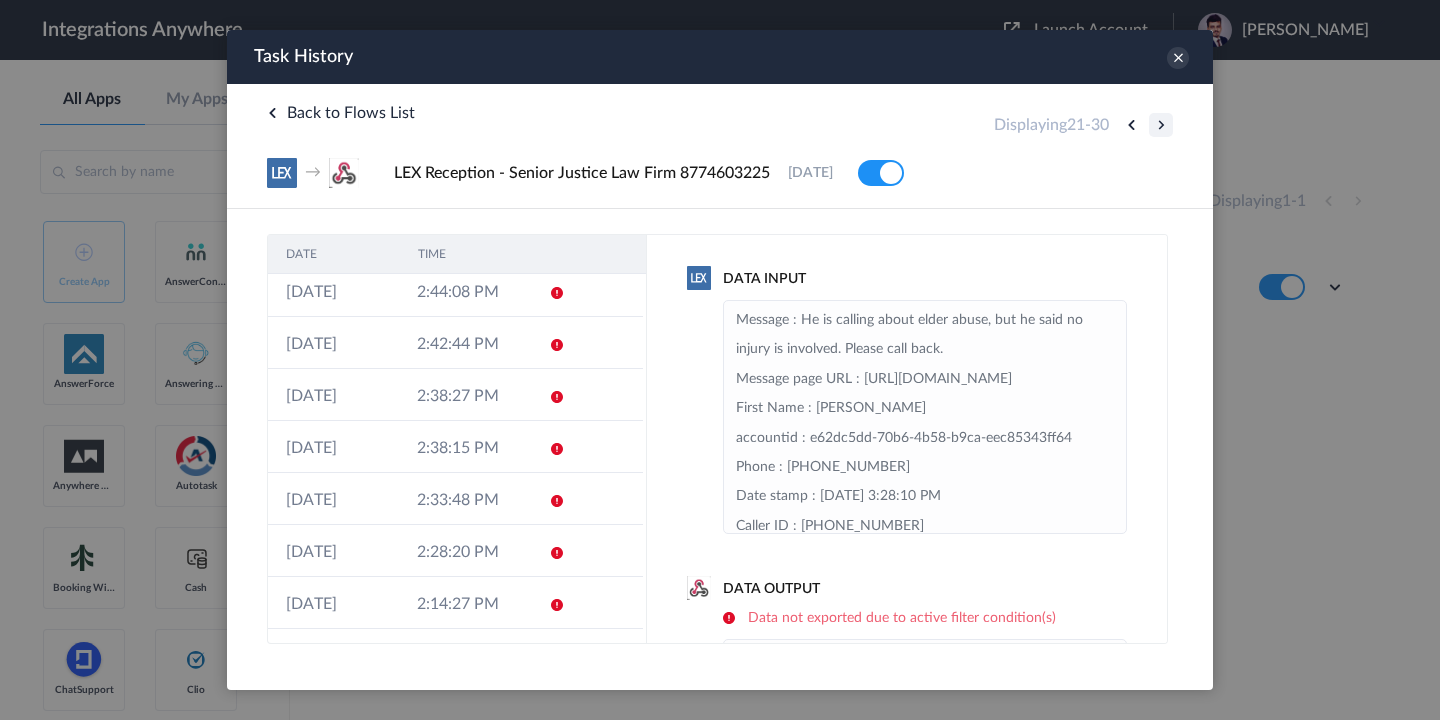 click at bounding box center [1161, 125] 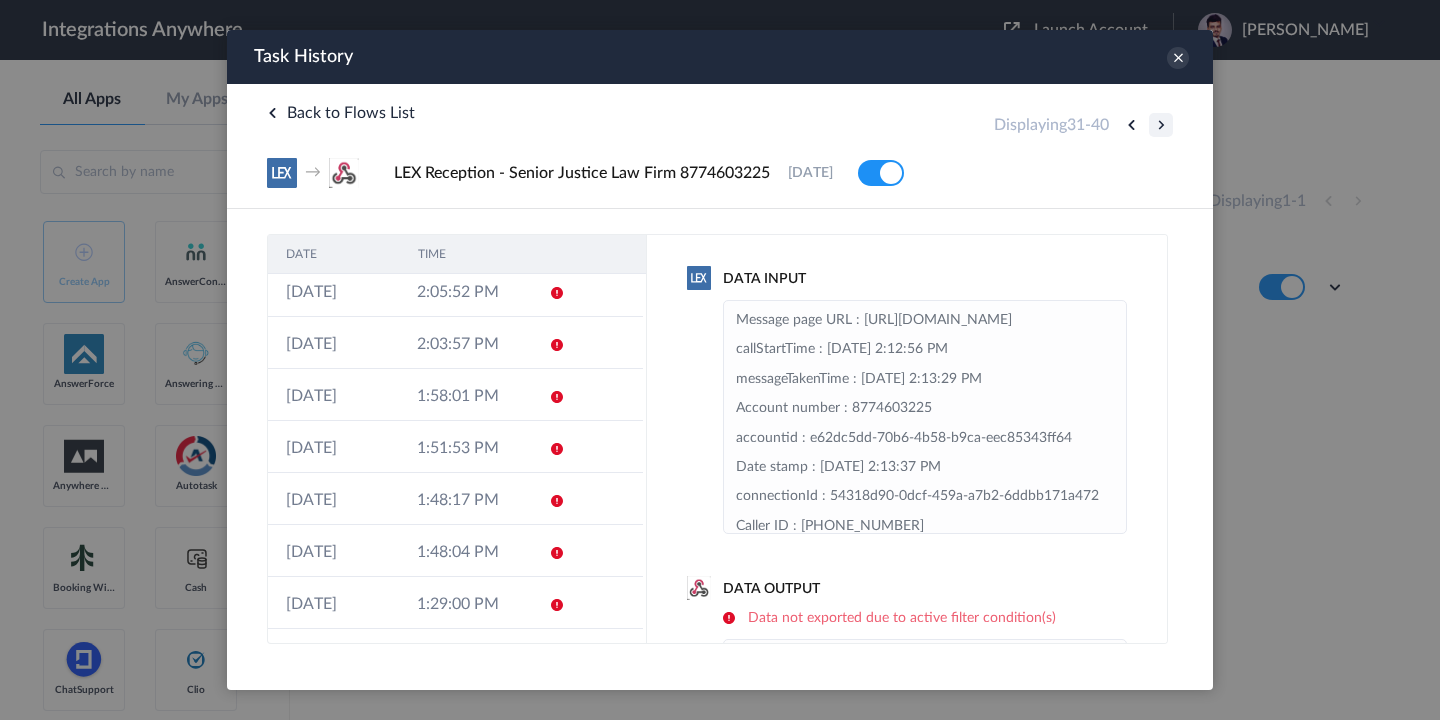 click at bounding box center (1161, 125) 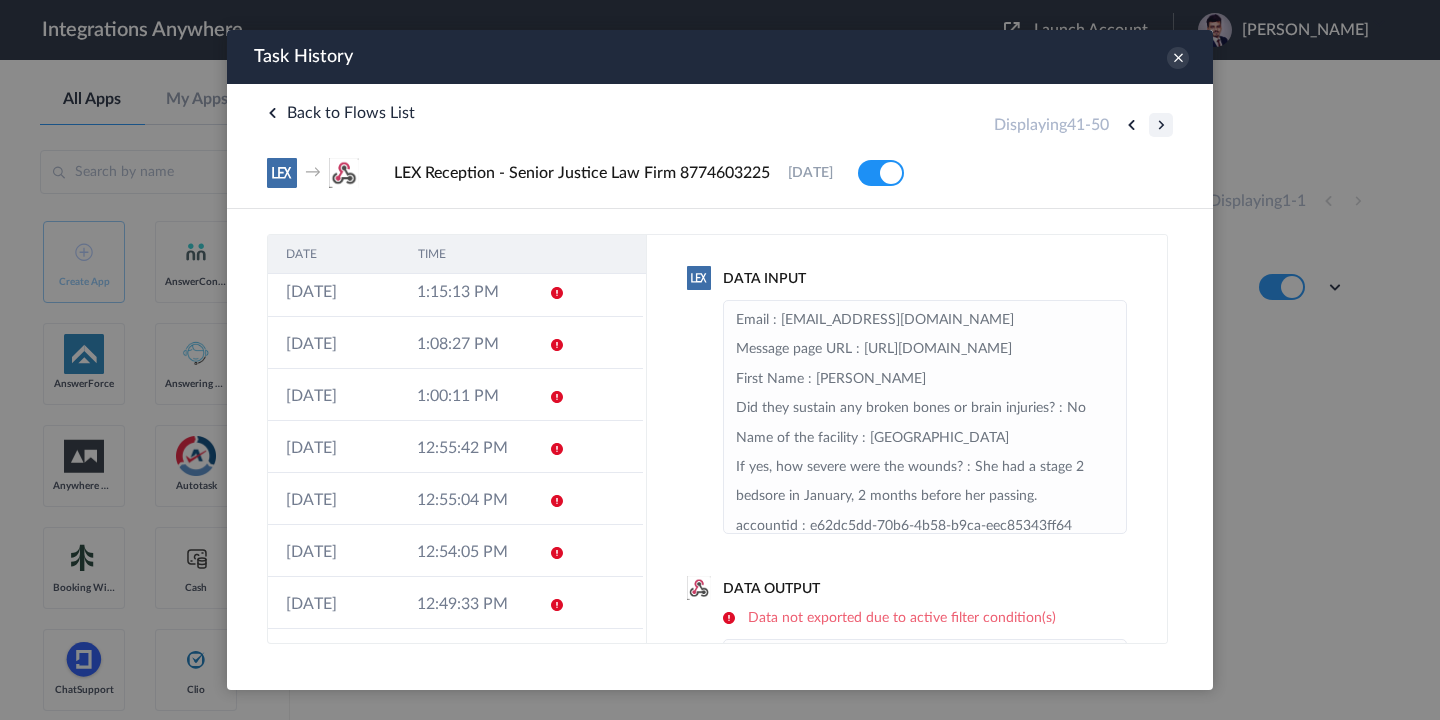 click at bounding box center [1161, 125] 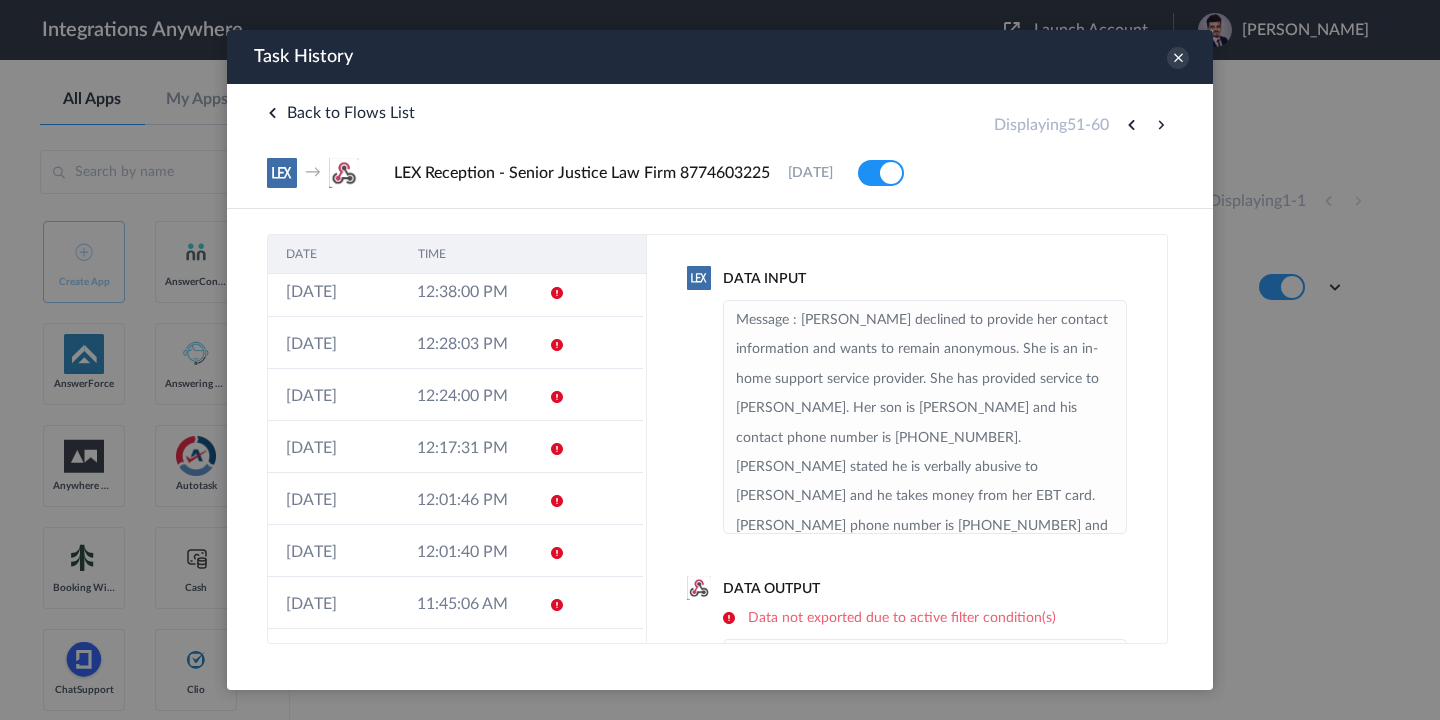 scroll, scrollTop: 410, scrollLeft: 0, axis: vertical 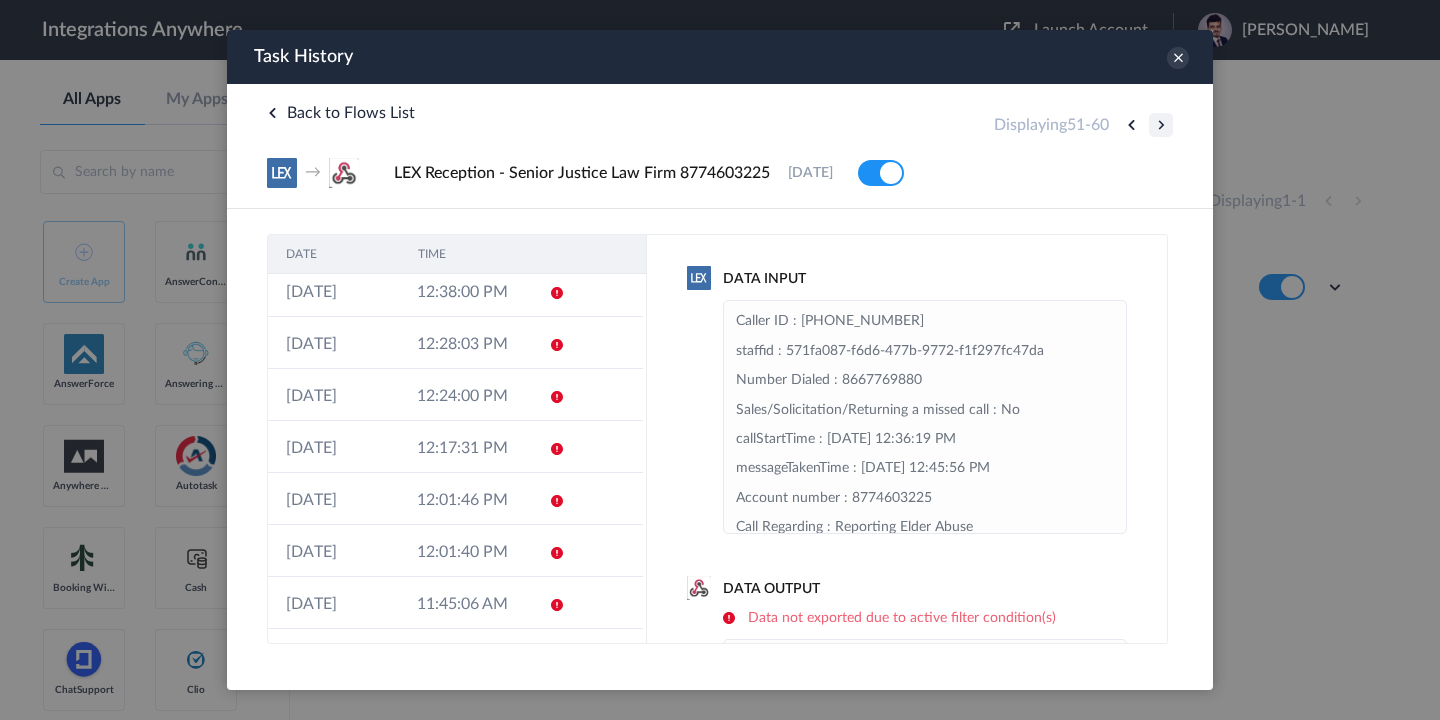 click at bounding box center (1161, 125) 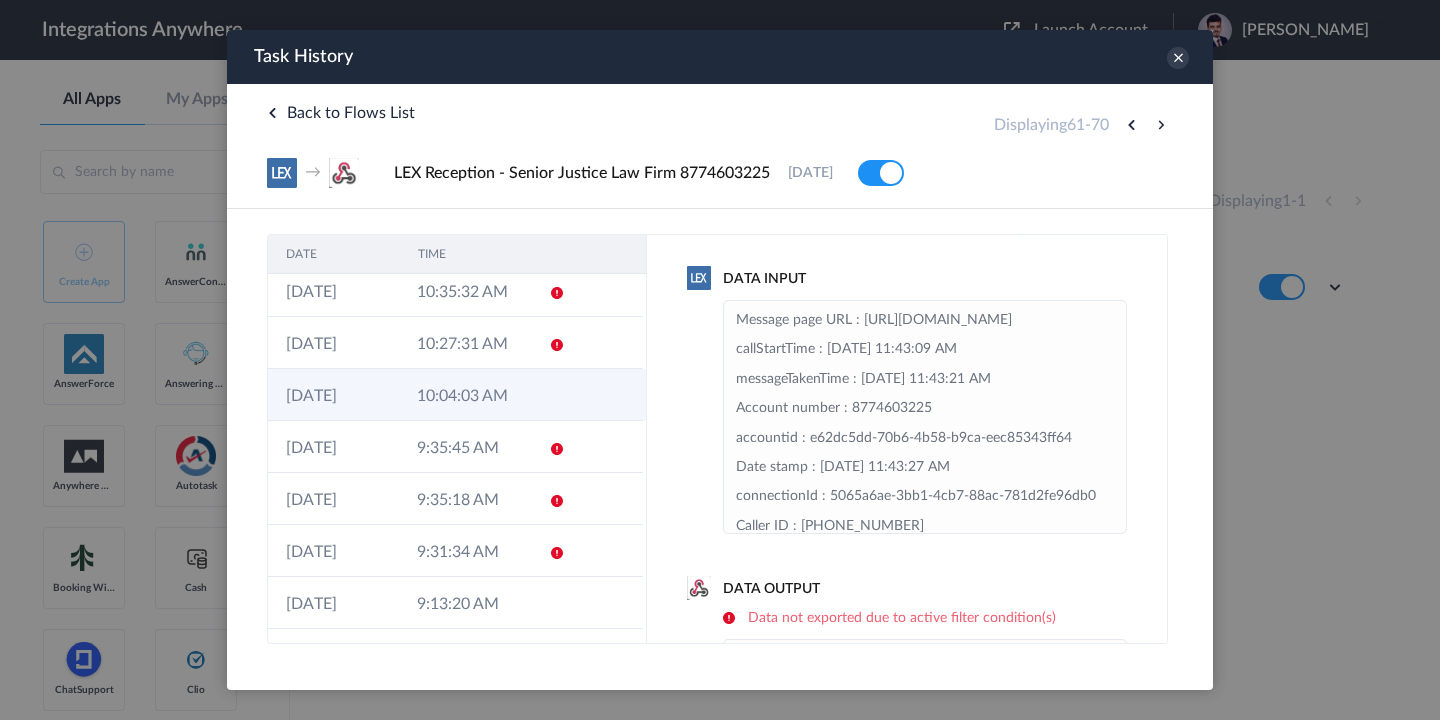 click on "10:04:03 AM" at bounding box center (464, 395) 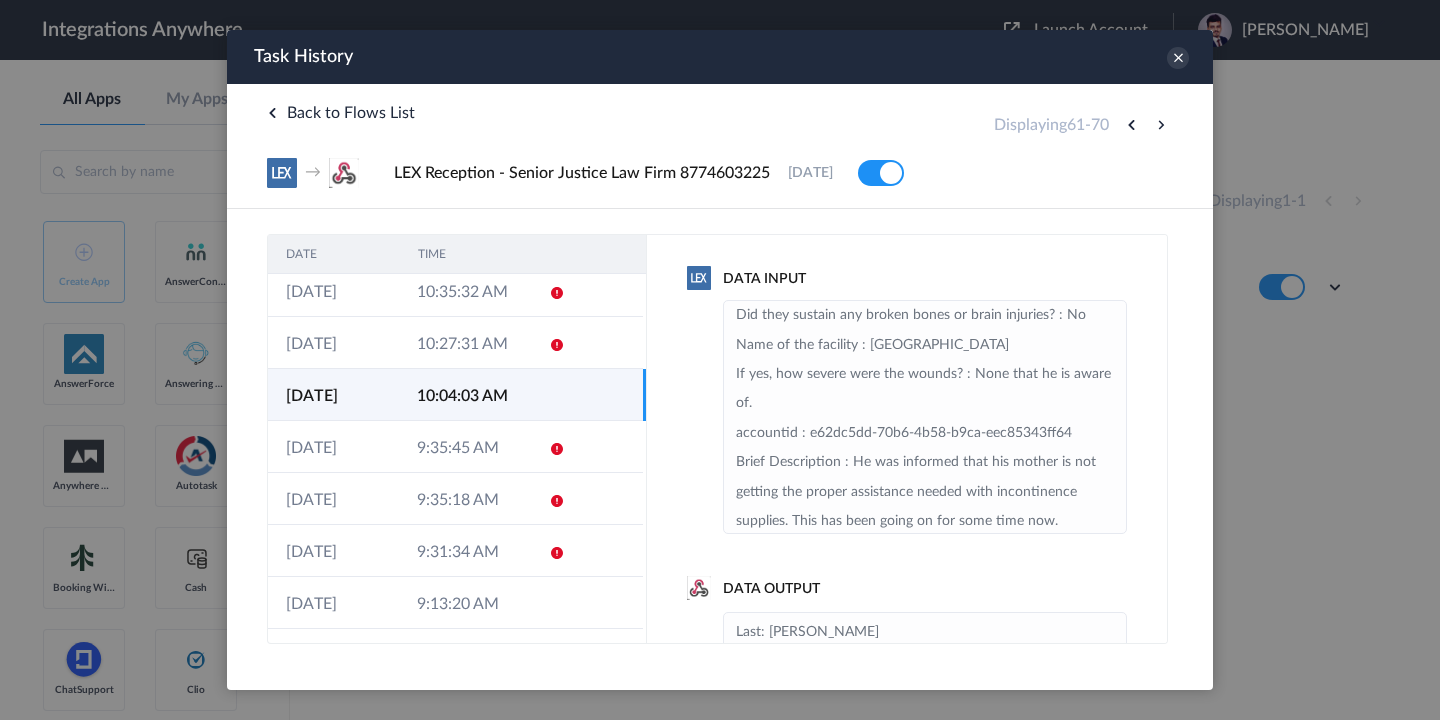 scroll, scrollTop: 176, scrollLeft: 0, axis: vertical 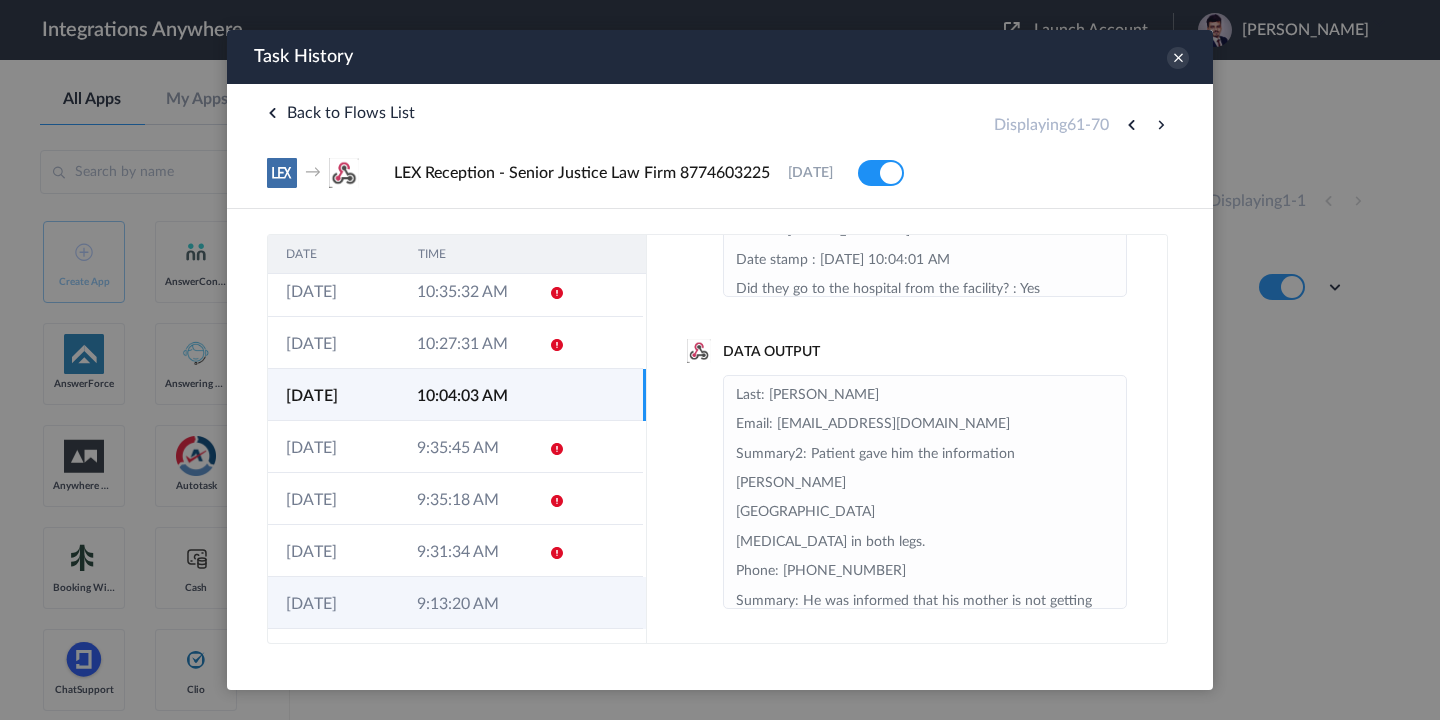 click on "9:13:20 AM" at bounding box center (464, 603) 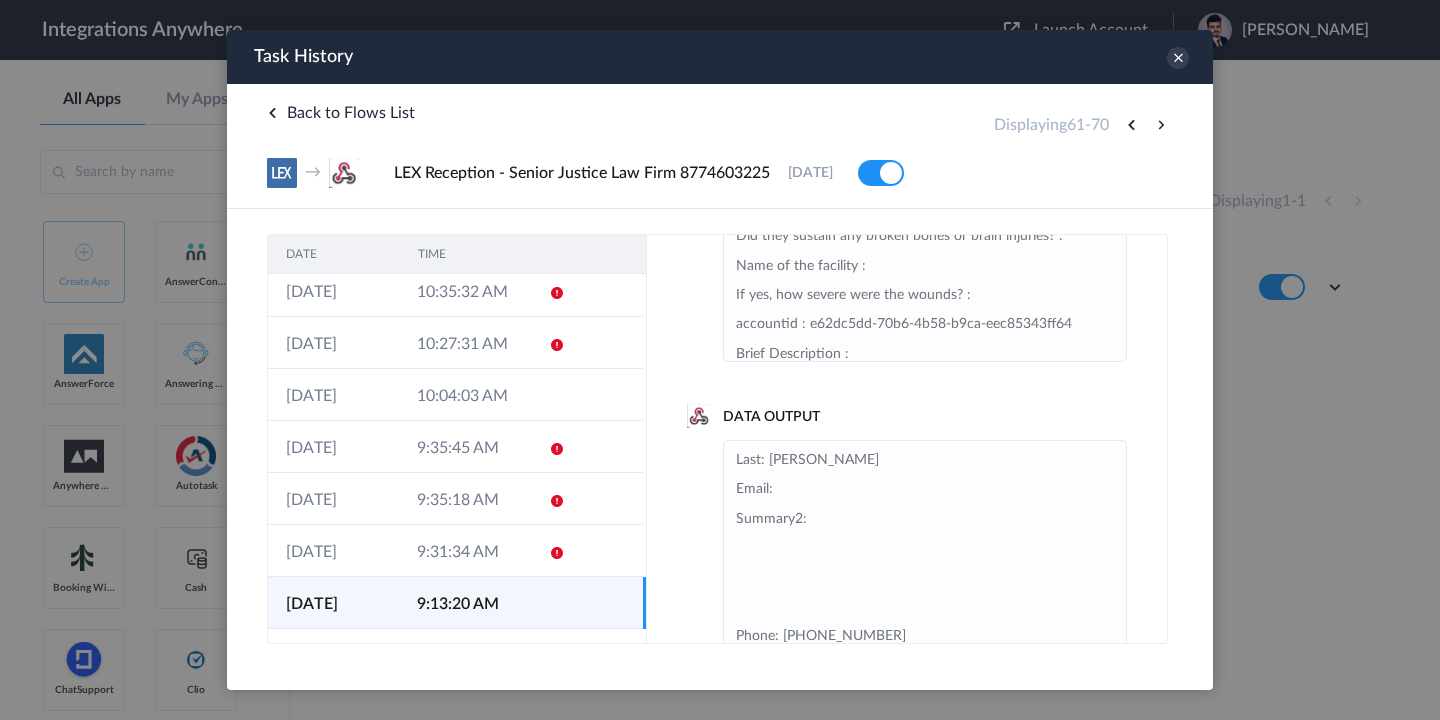 scroll, scrollTop: 0, scrollLeft: 0, axis: both 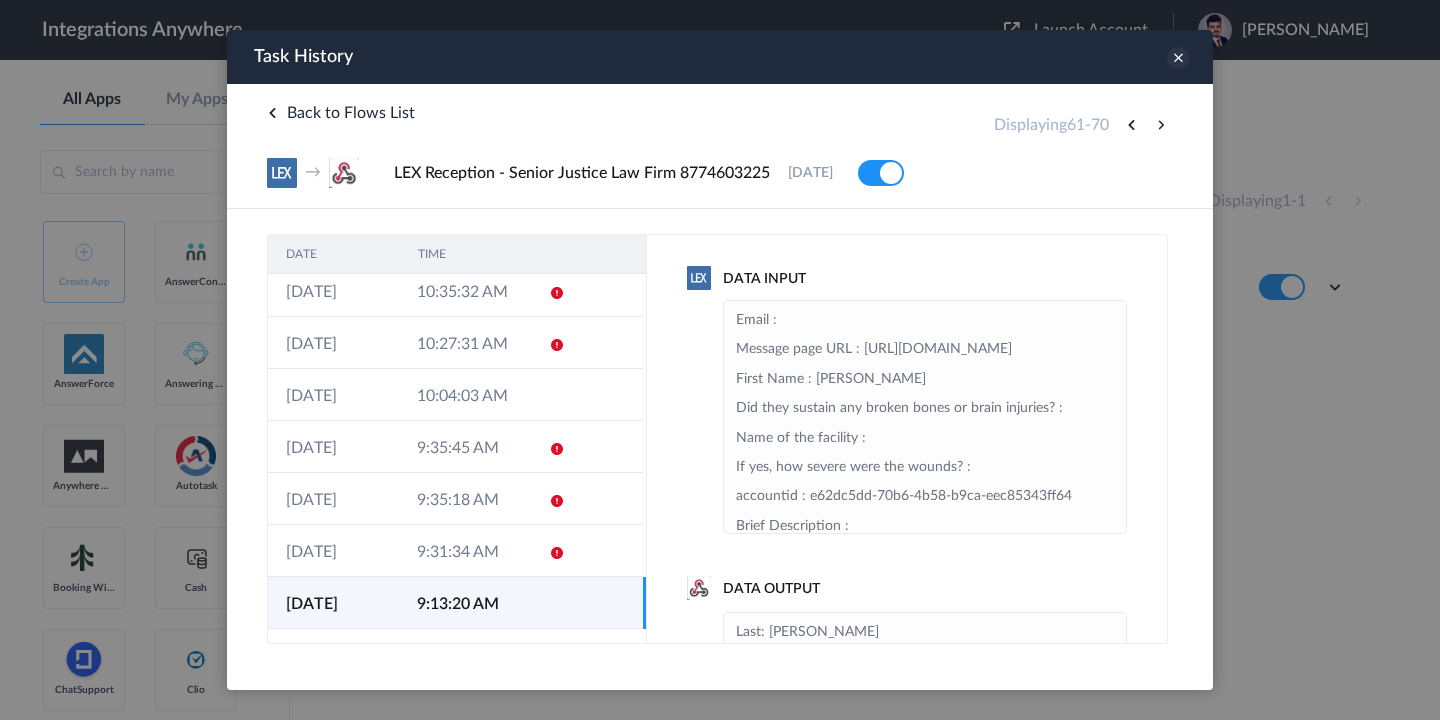click at bounding box center (1178, 58) 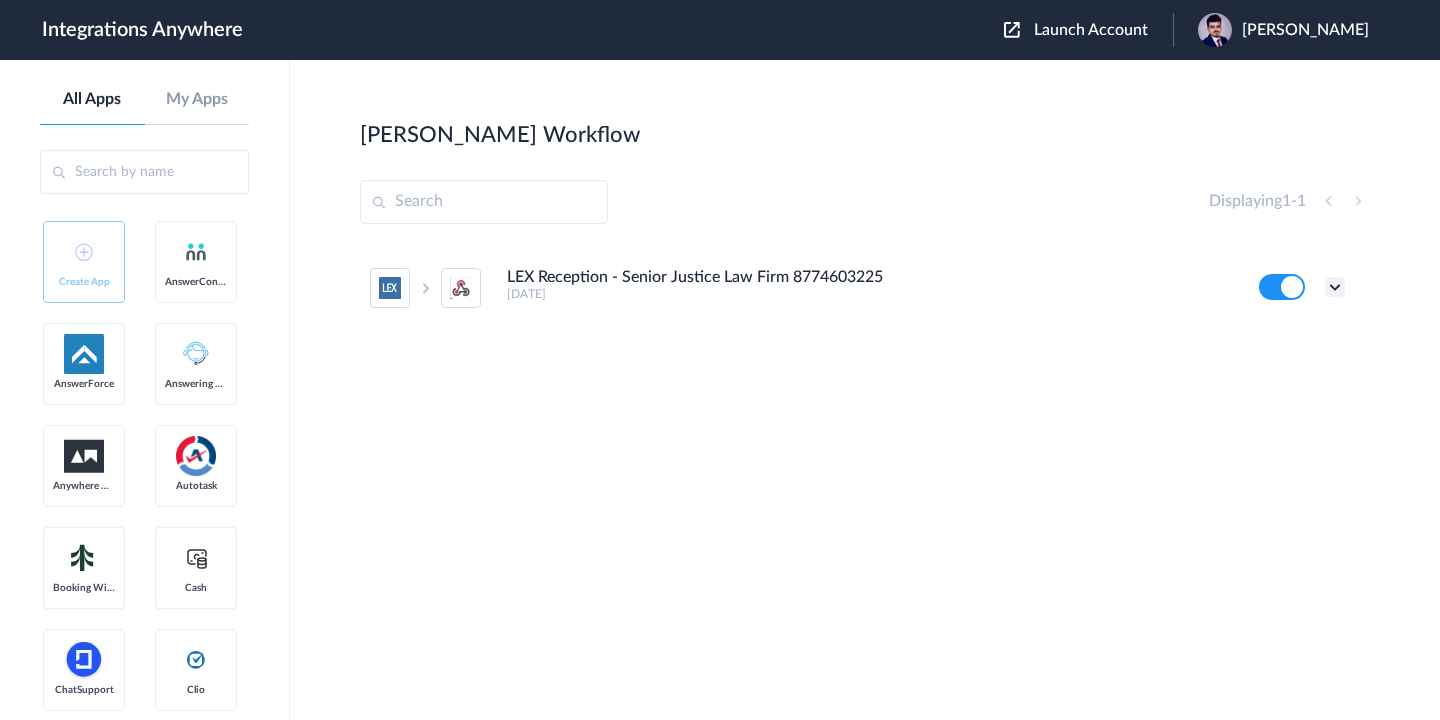 click at bounding box center (1335, 287) 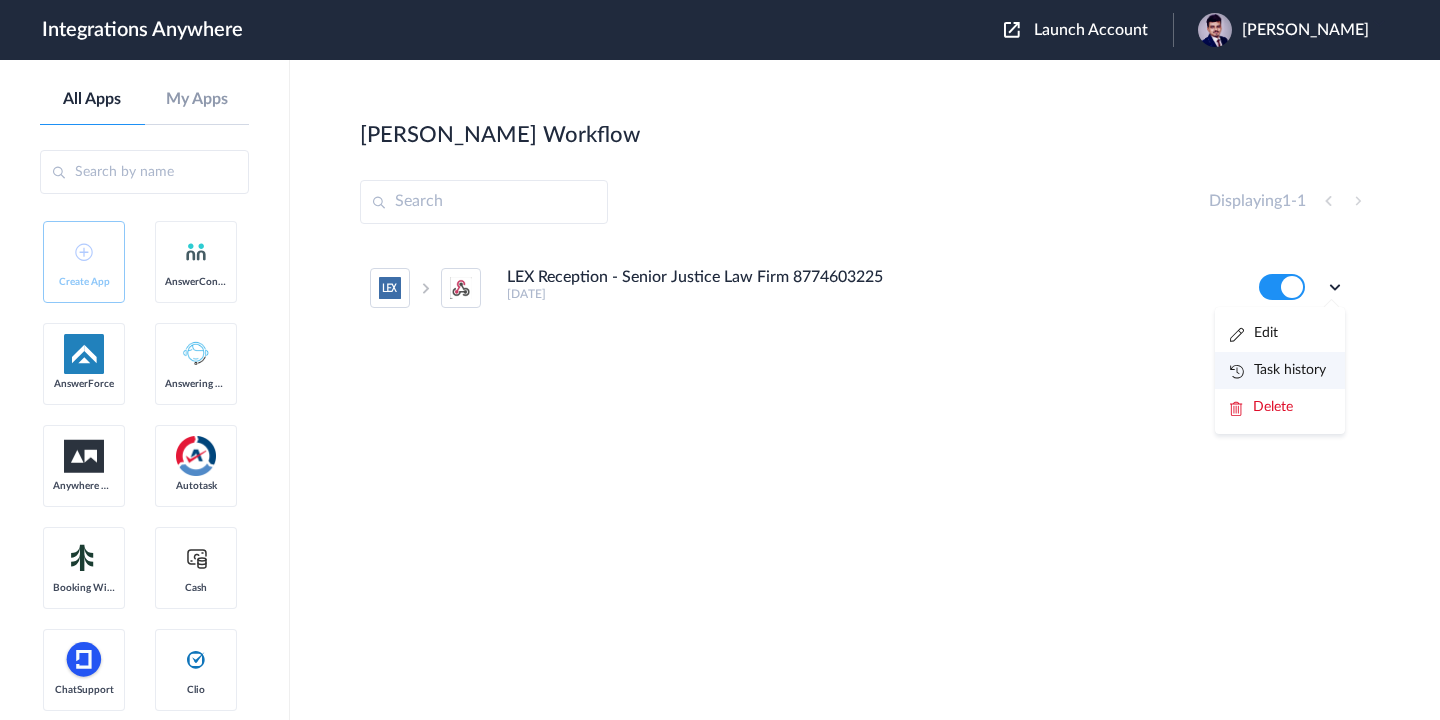 click on "Task history" at bounding box center [1278, 370] 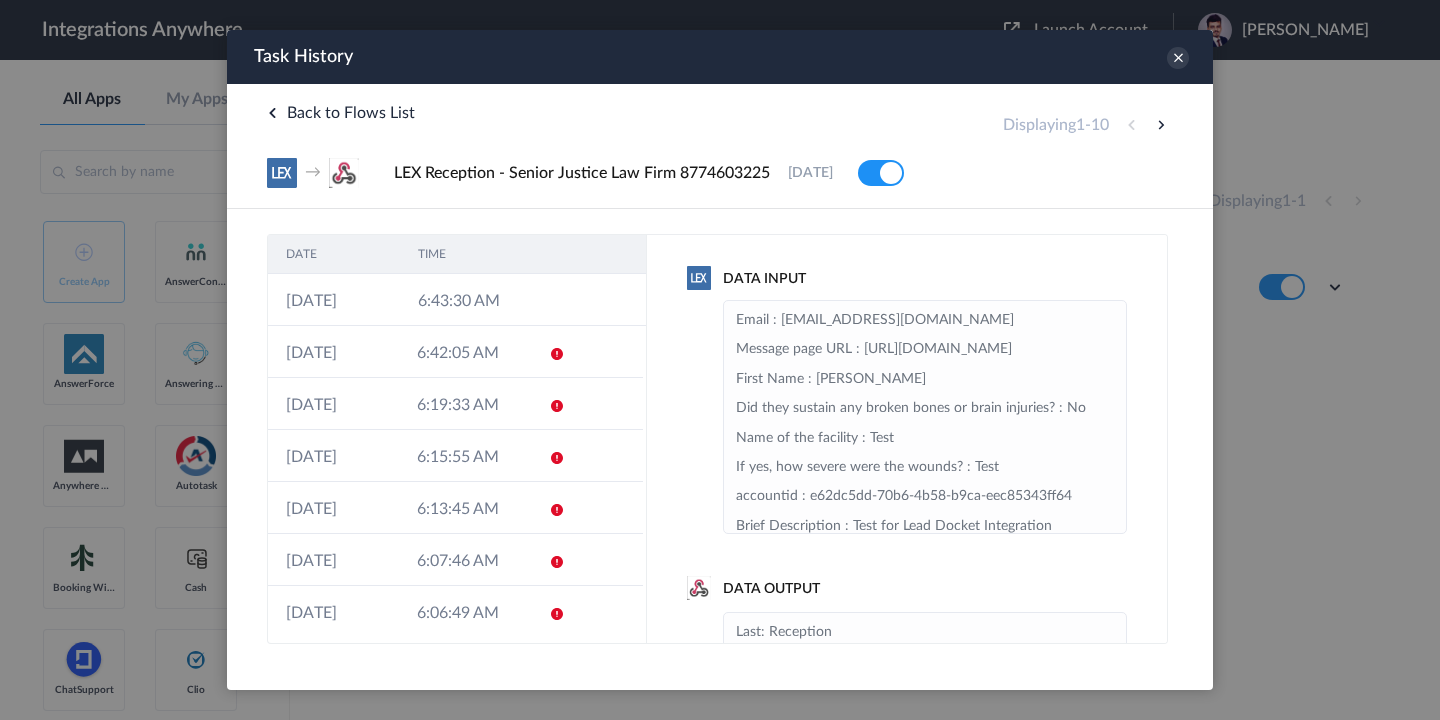 scroll, scrollTop: 0, scrollLeft: 0, axis: both 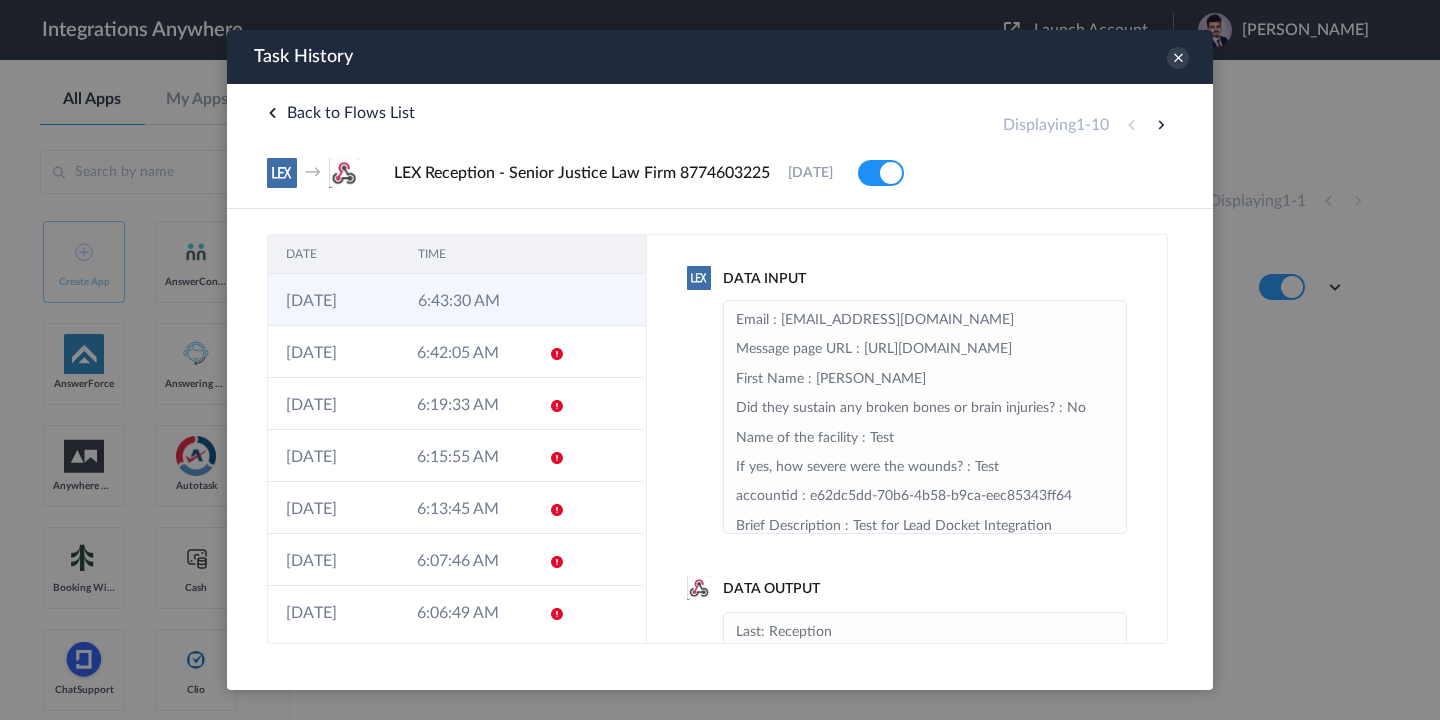 click on "6:43:30 AM" at bounding box center [466, 300] 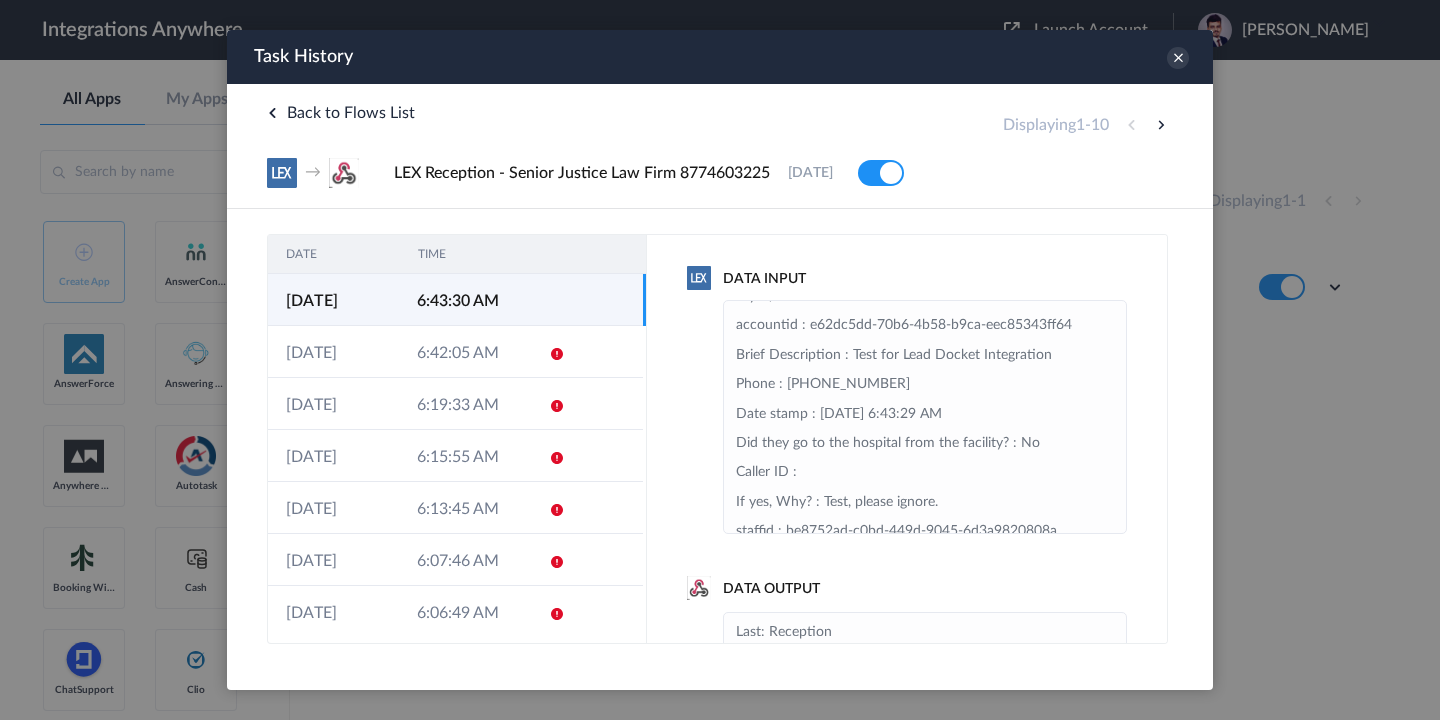 scroll, scrollTop: 174, scrollLeft: 0, axis: vertical 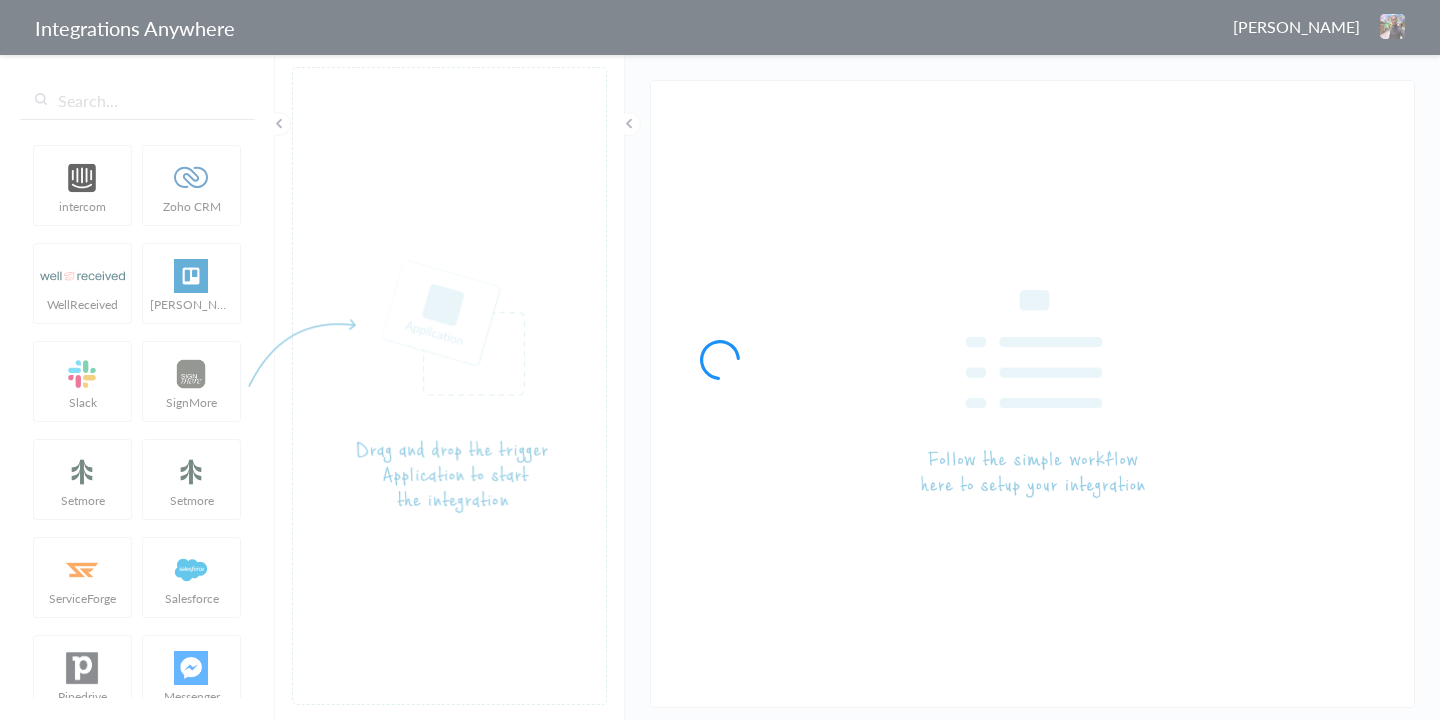 type on "LEX Reception - Senior Justice Law Firm 8774603225" 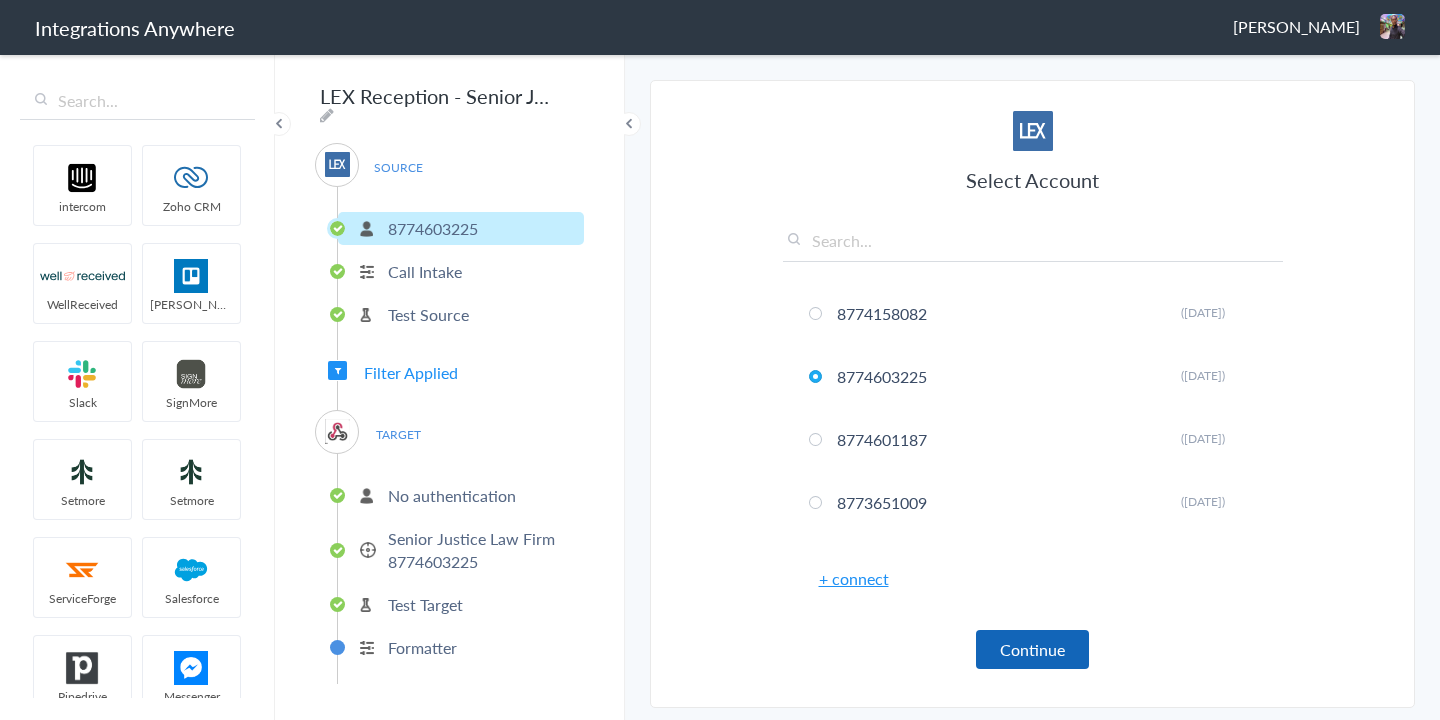 click on "Continue" at bounding box center (1032, 649) 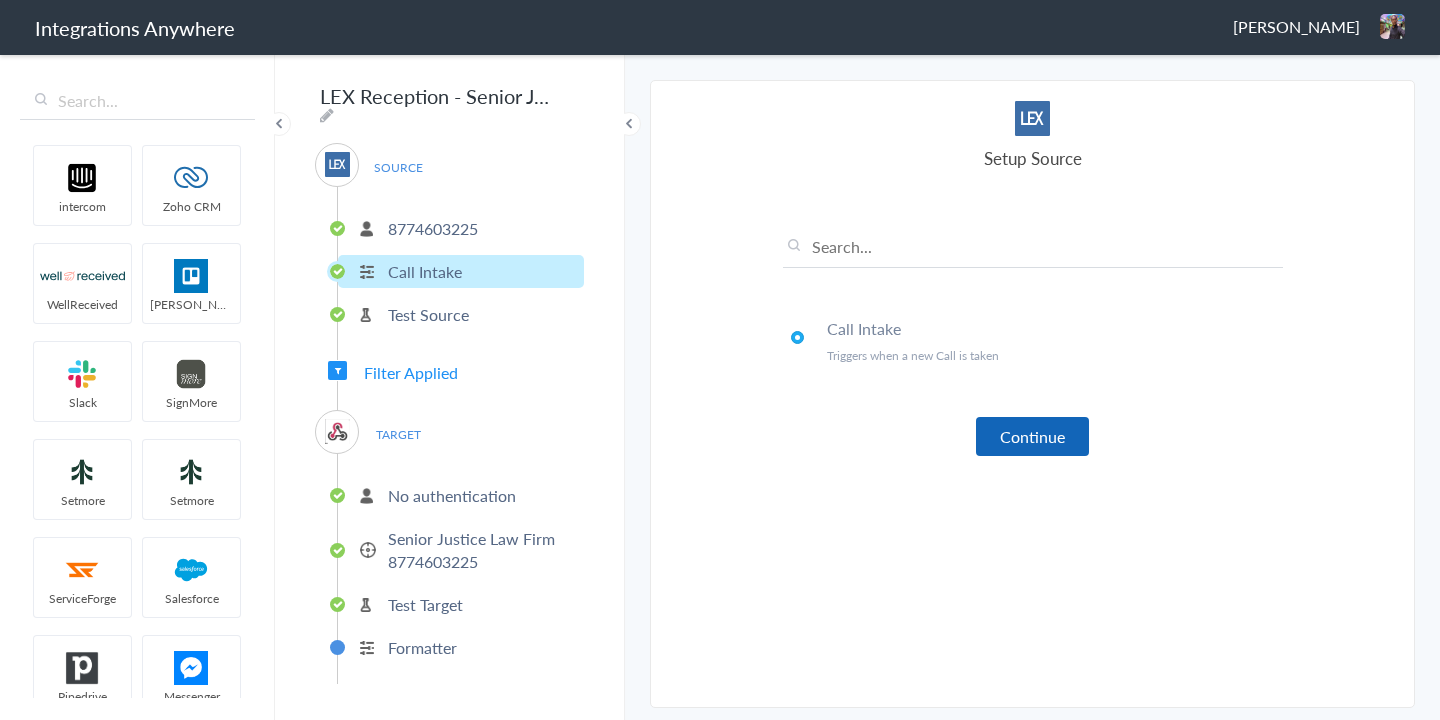 click on "Continue" at bounding box center [1032, 436] 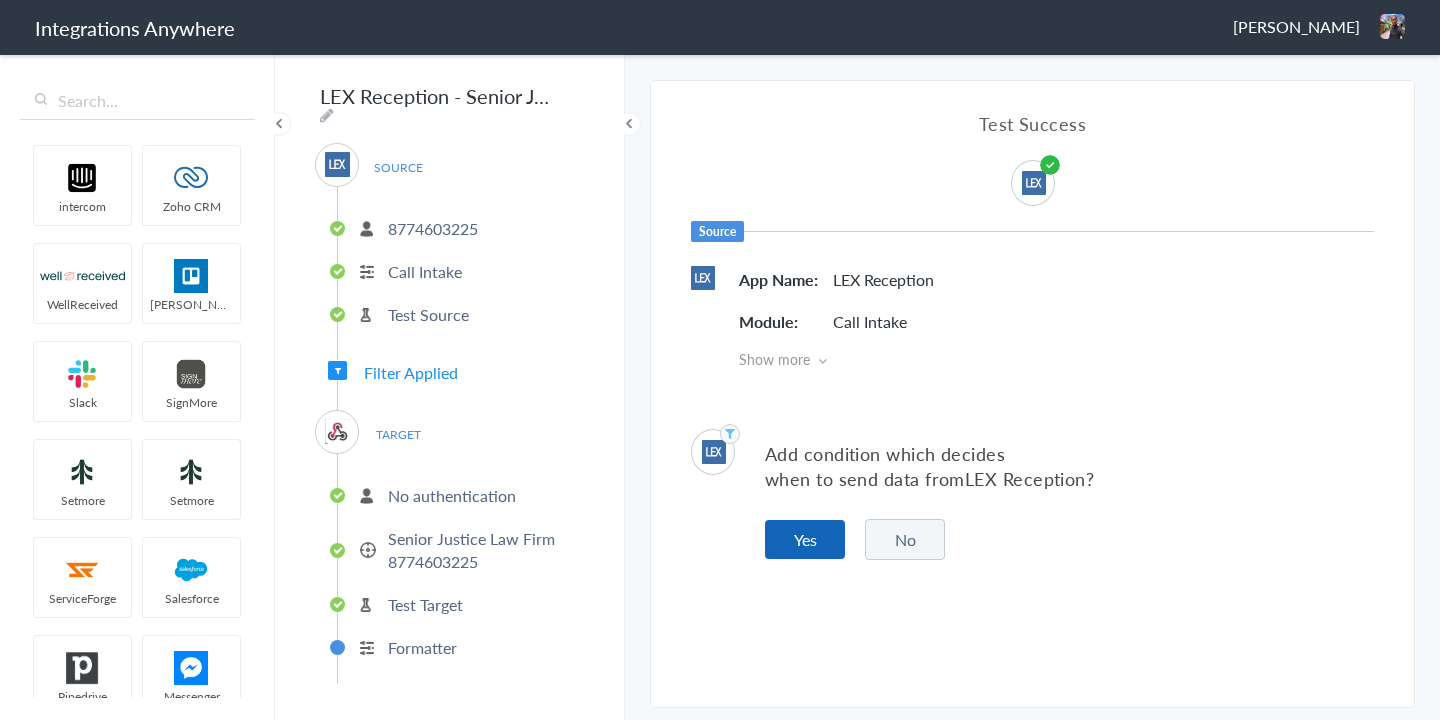 click on "Yes" at bounding box center [805, 539] 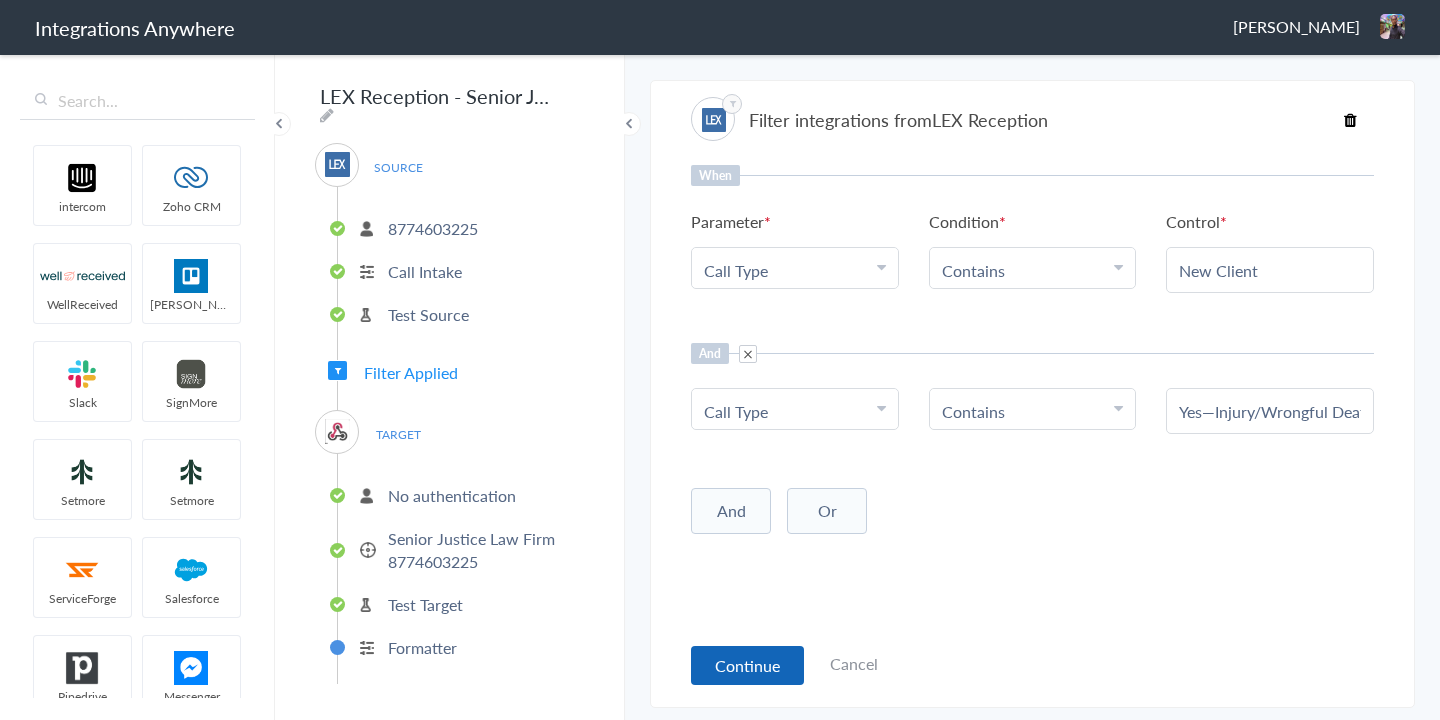 click on "Continue" at bounding box center [747, 665] 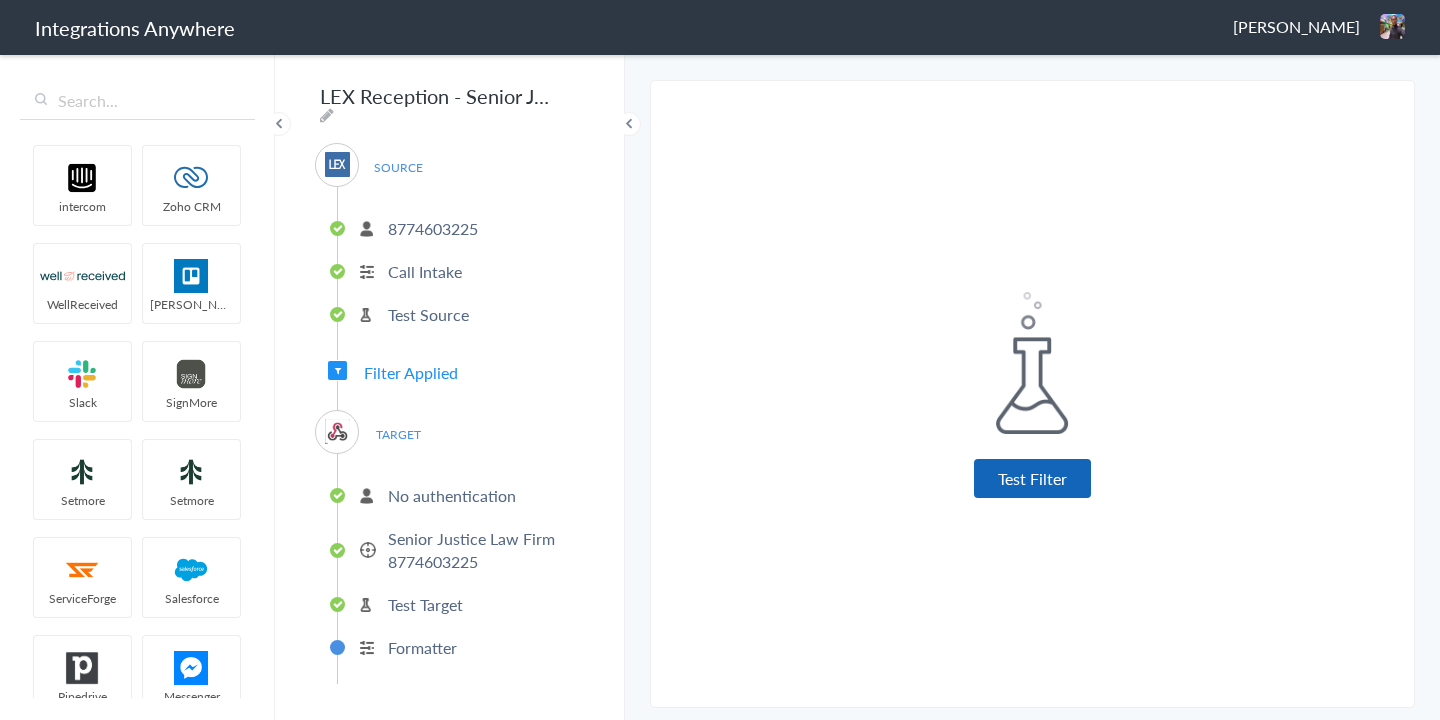 click on "Test Filter" at bounding box center (1032, 478) 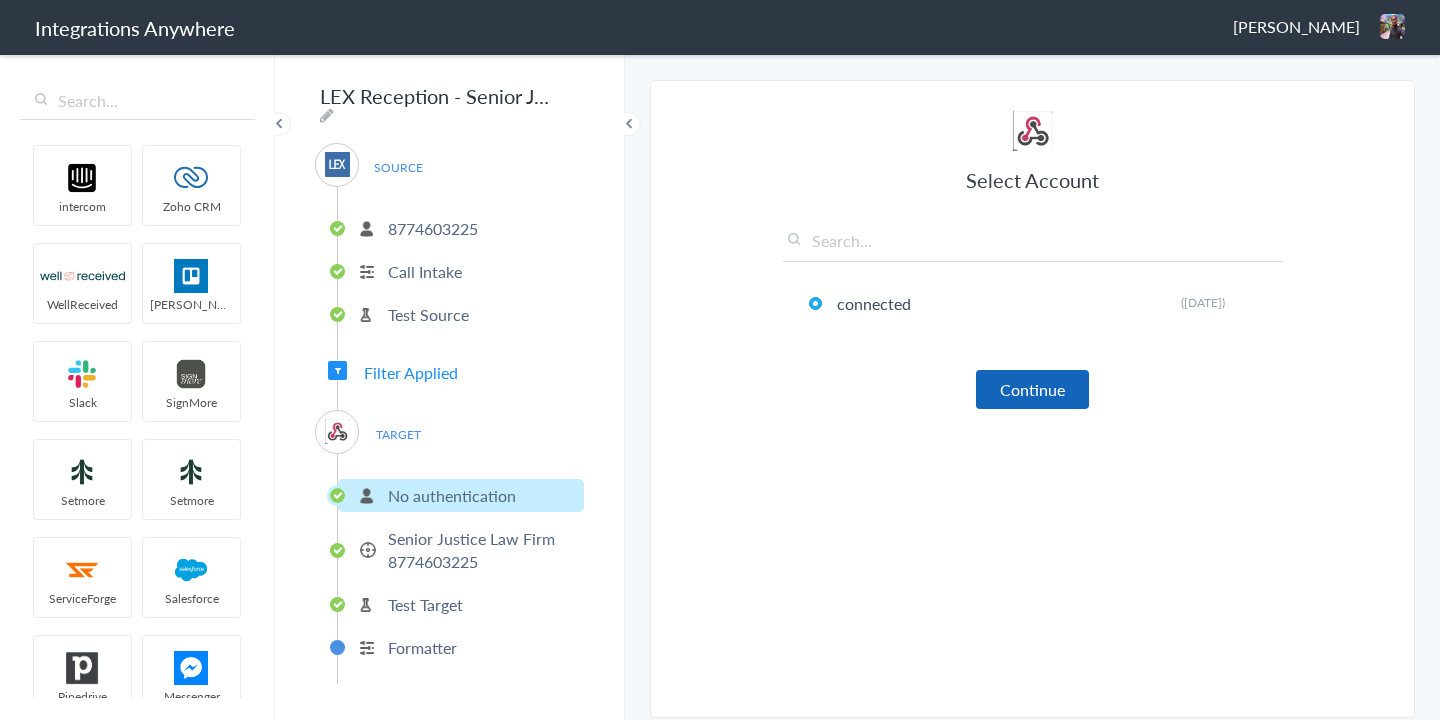 click on "Continue" at bounding box center (1032, 389) 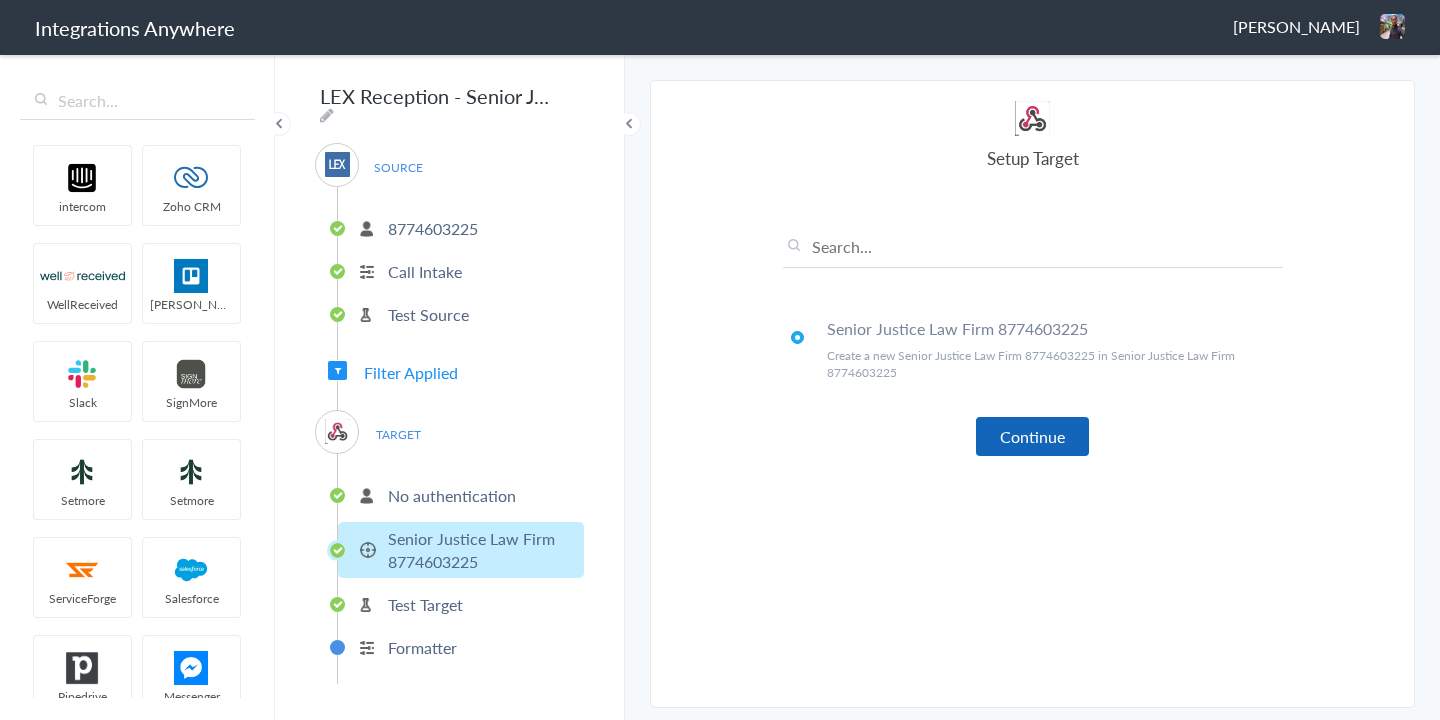 click on "Continue" at bounding box center (1032, 436) 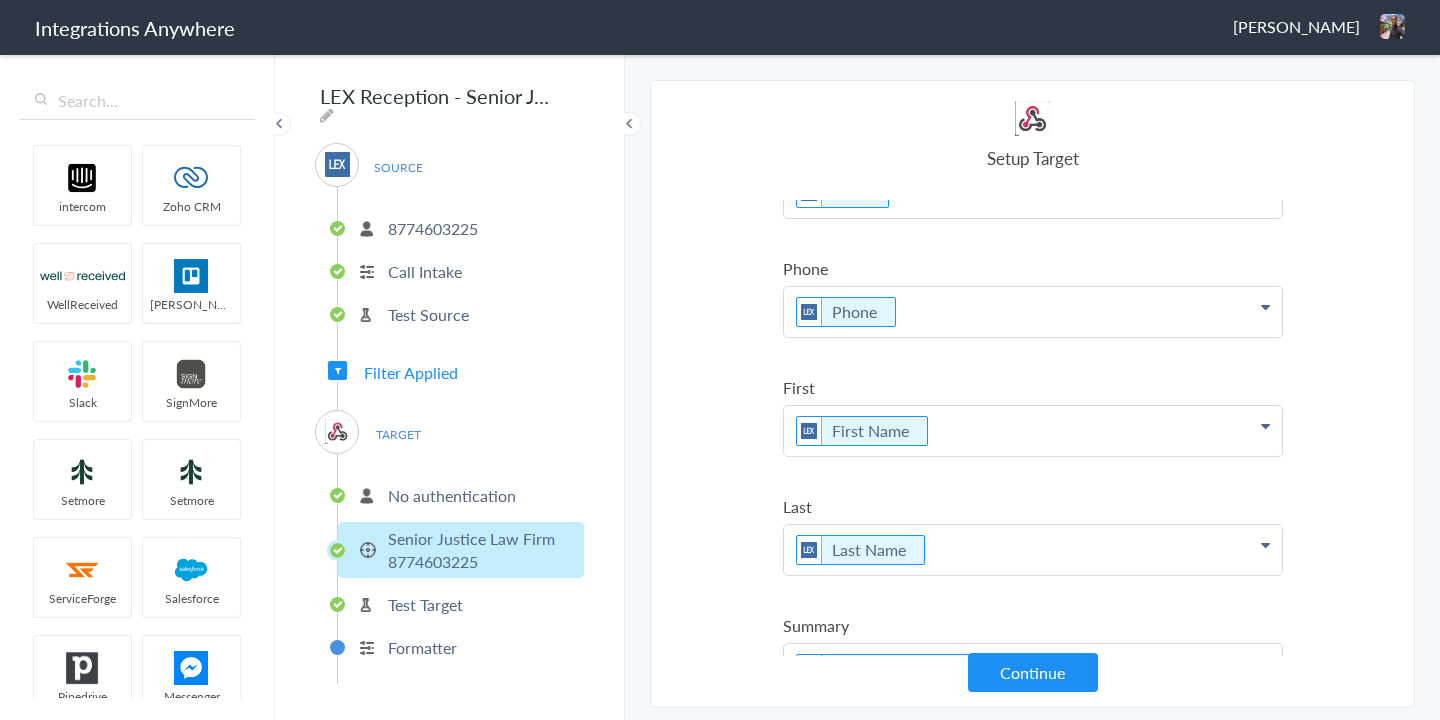 scroll, scrollTop: 0, scrollLeft: 0, axis: both 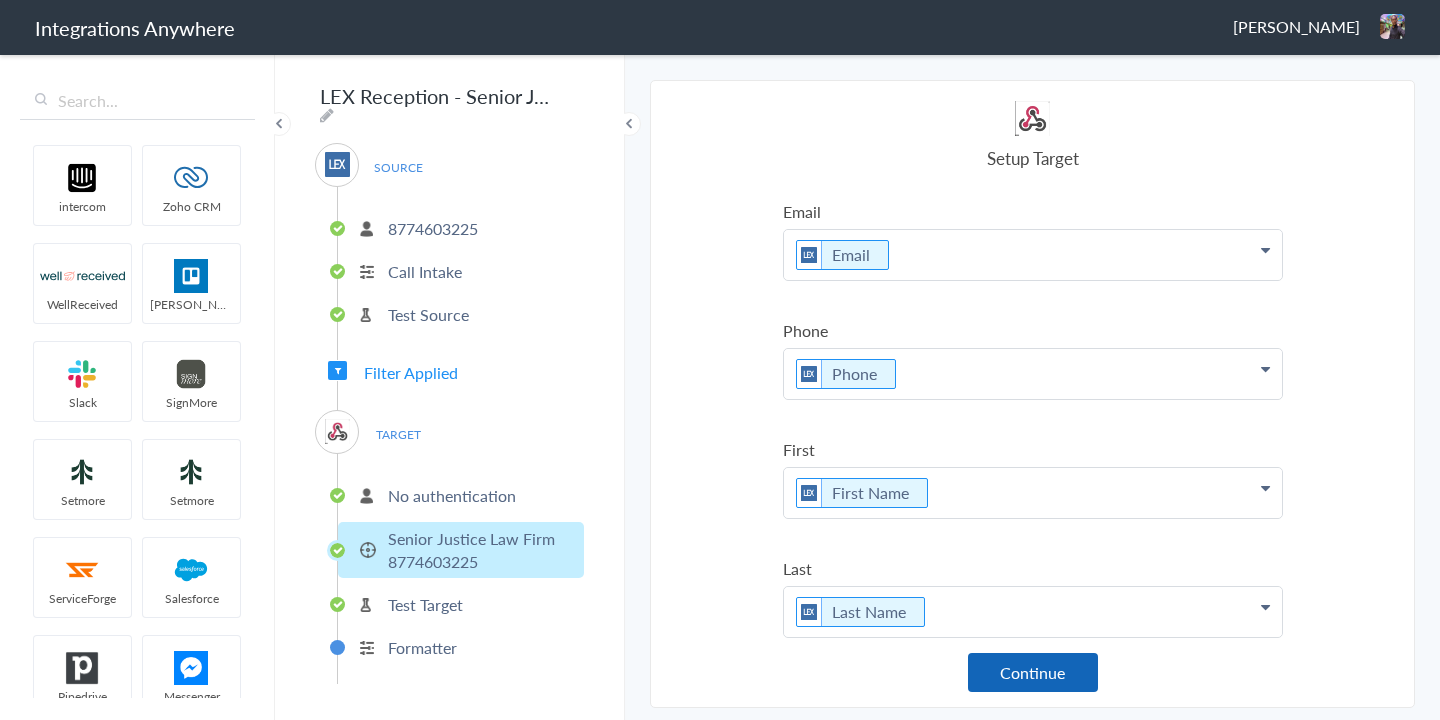 click on "Continue" at bounding box center [1033, 672] 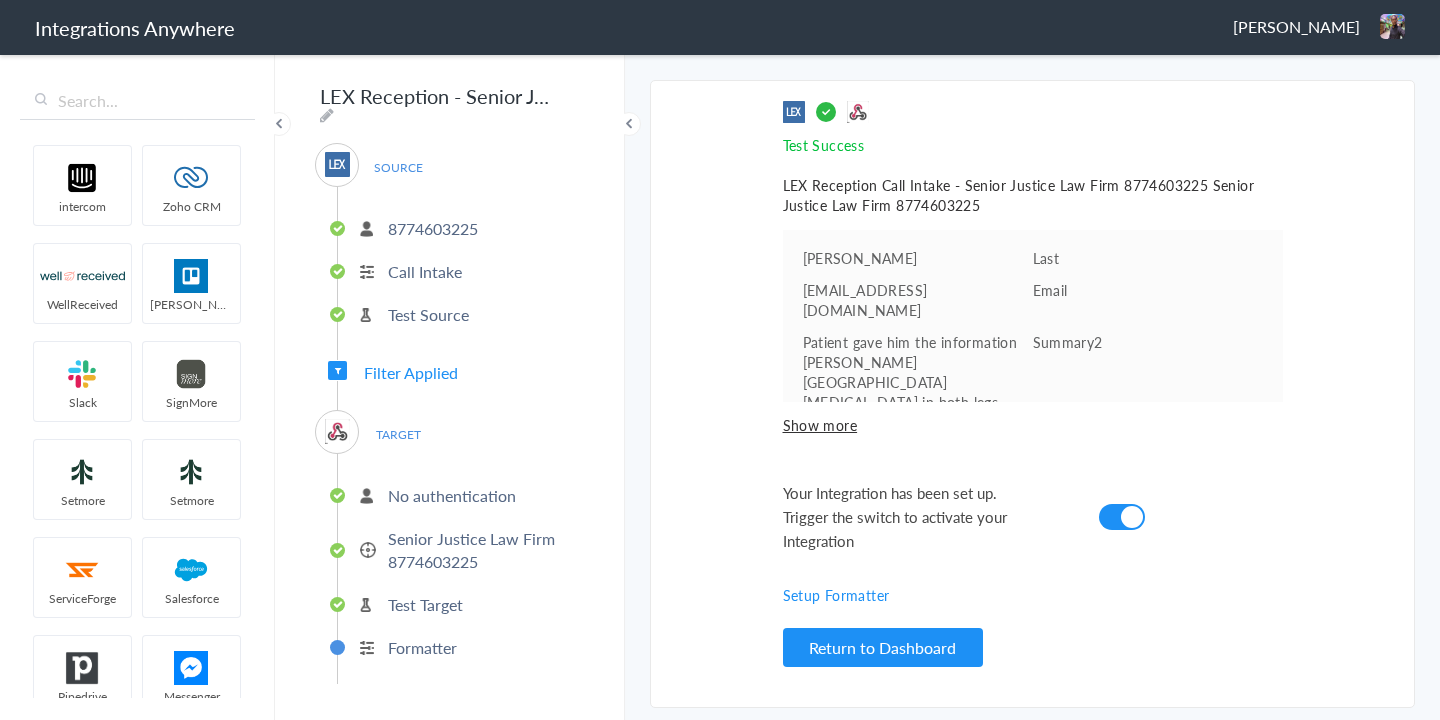 click on "Filter
Applied" at bounding box center [411, 372] 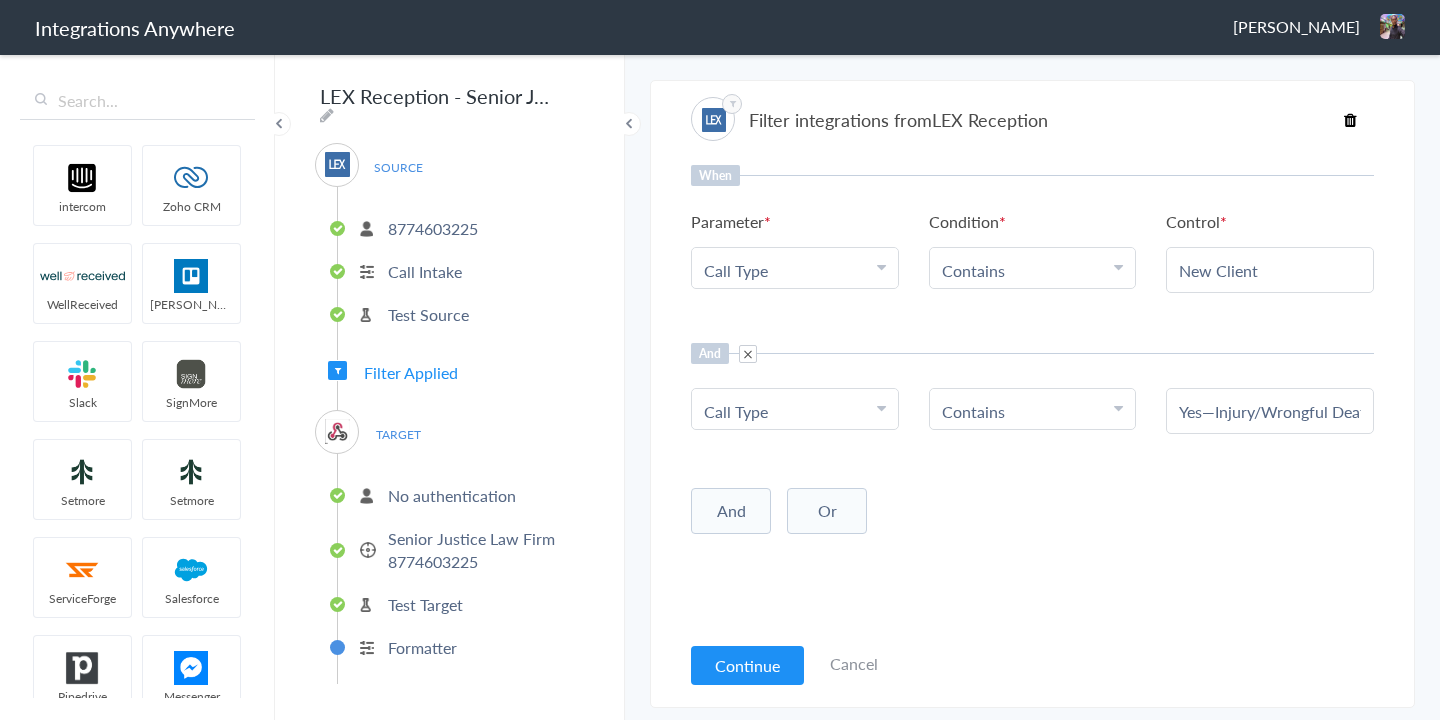 click on "Call Type" at bounding box center (790, 411) 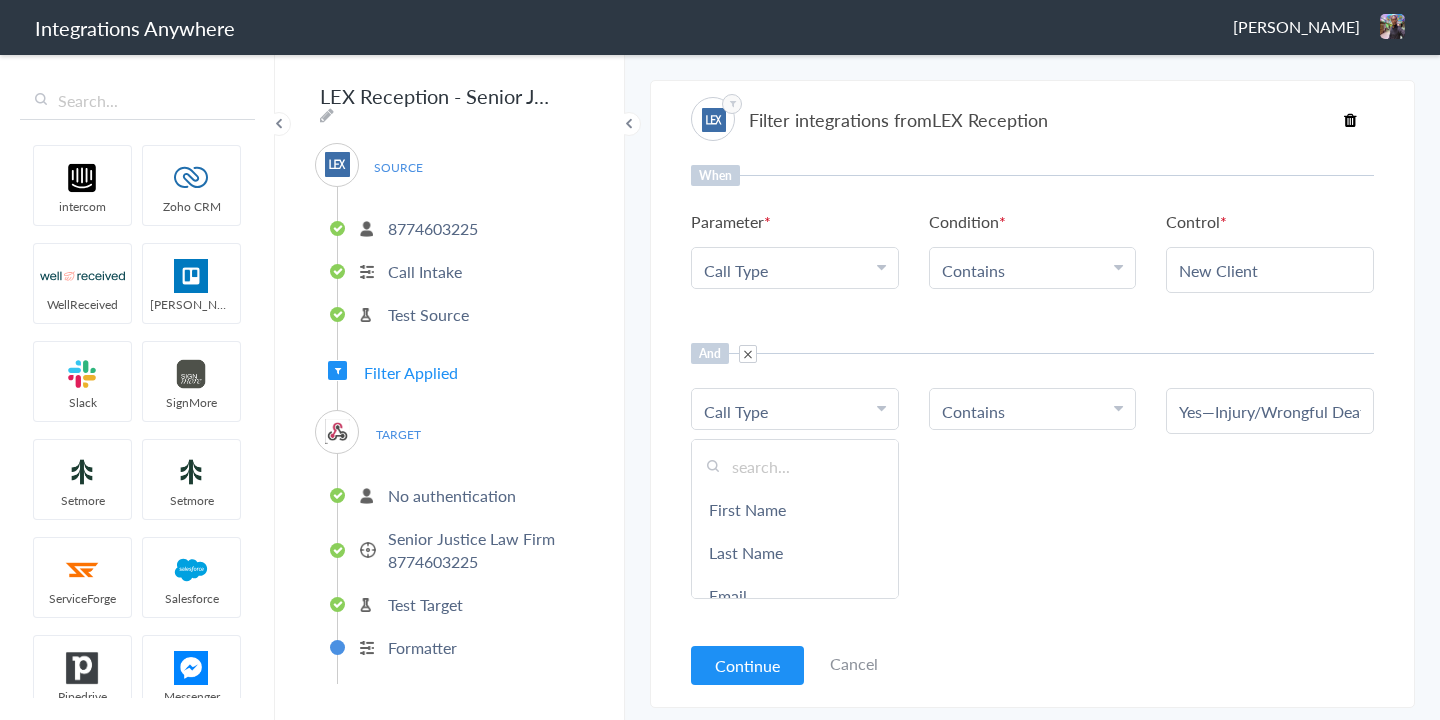 click at bounding box center [795, 466] 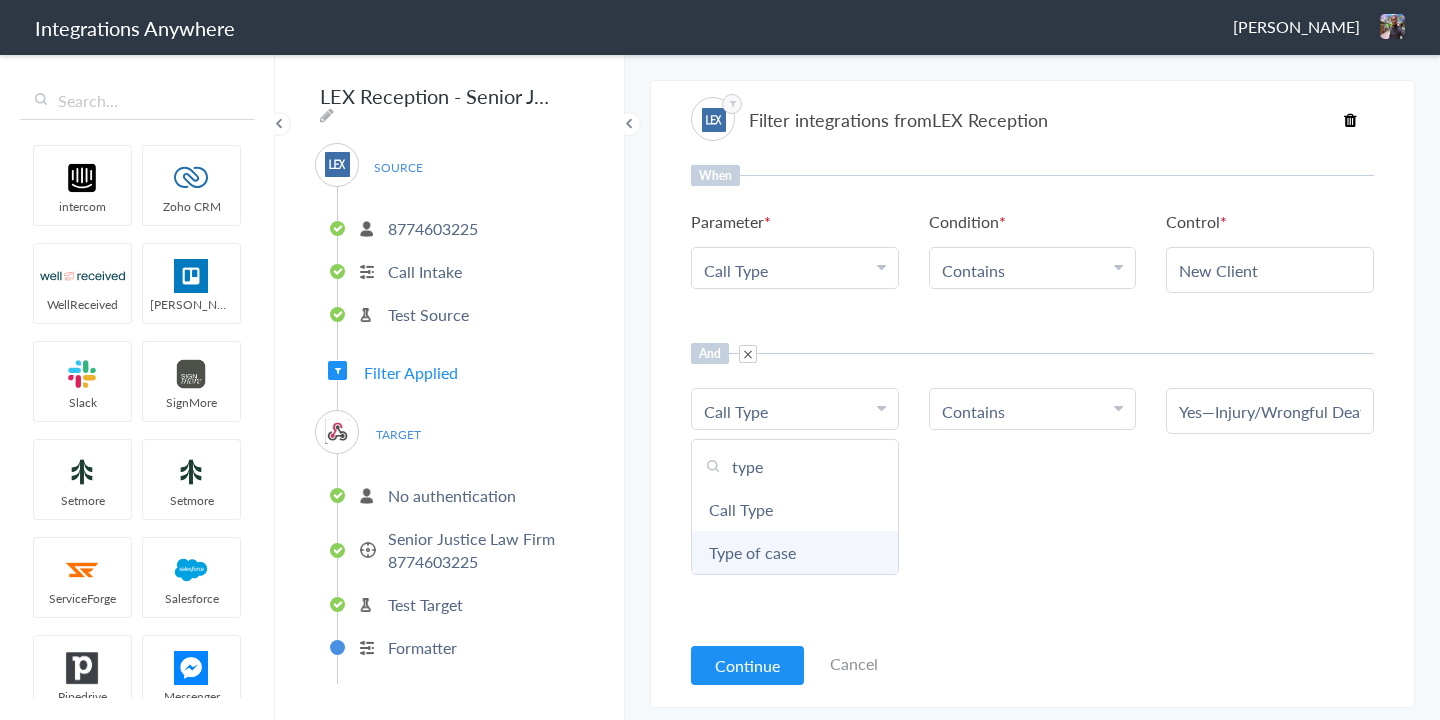 type on "type" 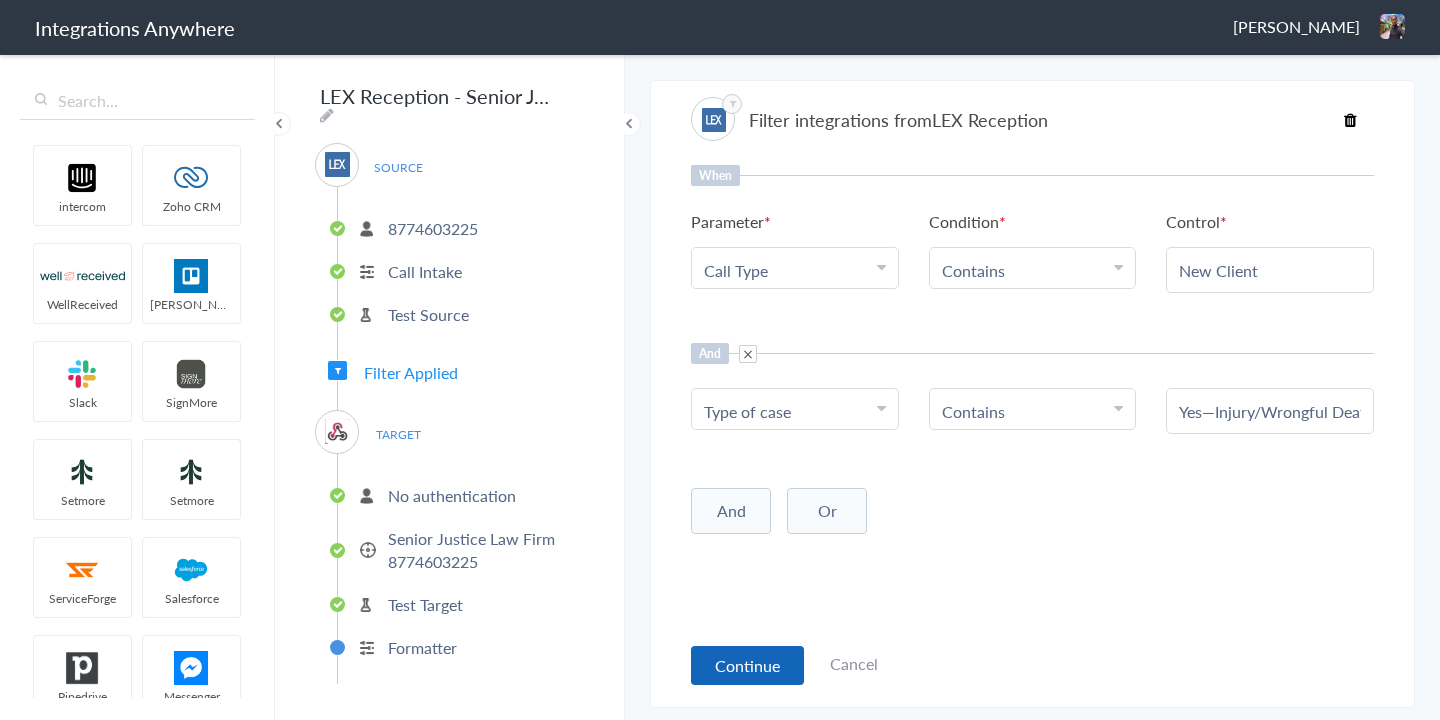 click on "Continue" at bounding box center (747, 665) 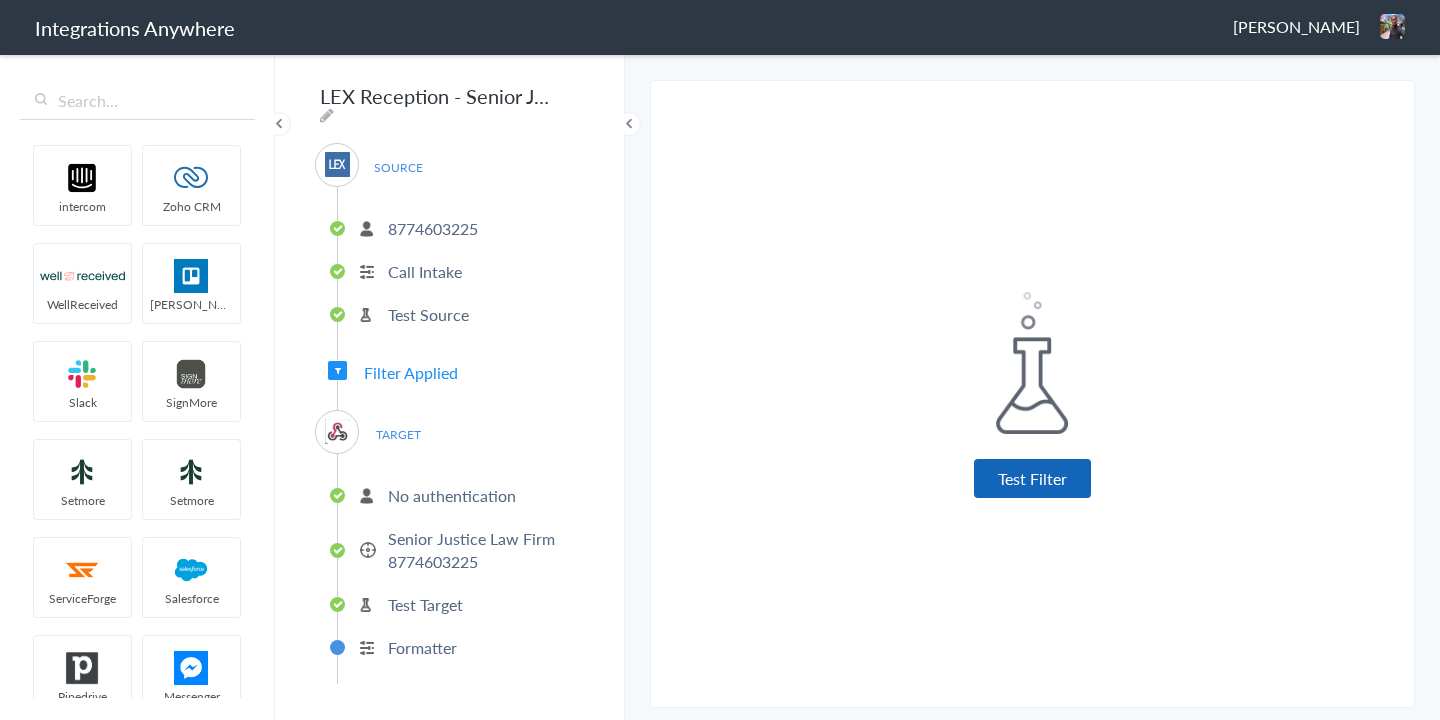 click on "Test Filter" at bounding box center [1032, 478] 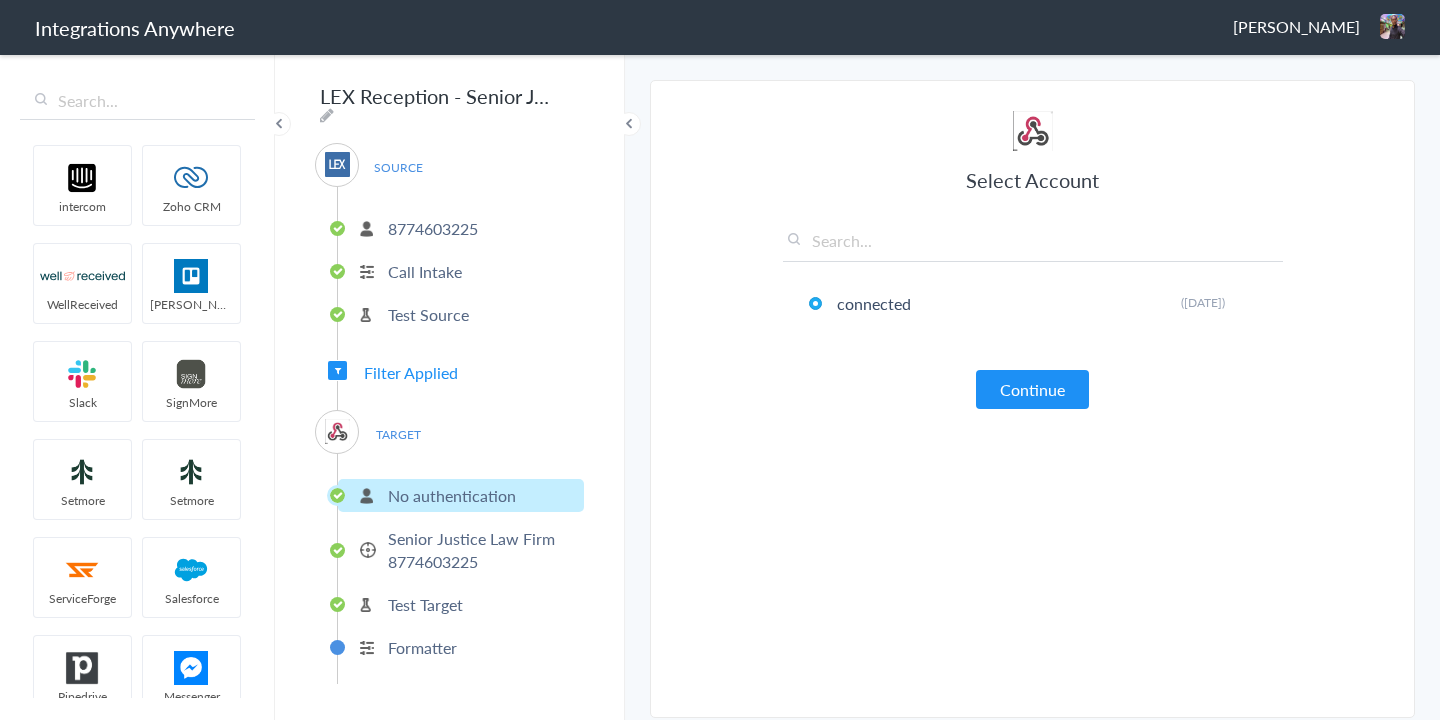 click on "Select  Account connected       Rename   Delete   (3 years ago) + connect Continue Setup Target Senior Justice Law Firm 8774603225 Create a new Senior Justice Law Firm 8774603225 in Senior Justice Law Firm 8774603225 Continue Test Integration Call Intake Senior Justice Law Firm 8774603225 View test data Your Integration has been set up.Trigger the switch to activate your Integration Test Skip Test Return to Dashboard or Setup Formatter Test Failed Test Success   Invalid data for email LEX Reception Call Intake - Senior Justice Law Firm 8774603225 Senior Justice Law Firm 8774603225   Emerson Last   emersonnicholas@ymail.com Email   Patient gave him the information    Teresa Emerson    Philadelphia Arthritis in both legs.   Summary2 Show more Your Integration has been set up. Trigger the switch to activate your Integration Setup Formatter Return to Dashboard Replace Formatter Timezone Timezone America/New_York (Source) UTC America/New_York (Source) Save Field Phone Phone Format Choose format Save And" at bounding box center [1033, 404] 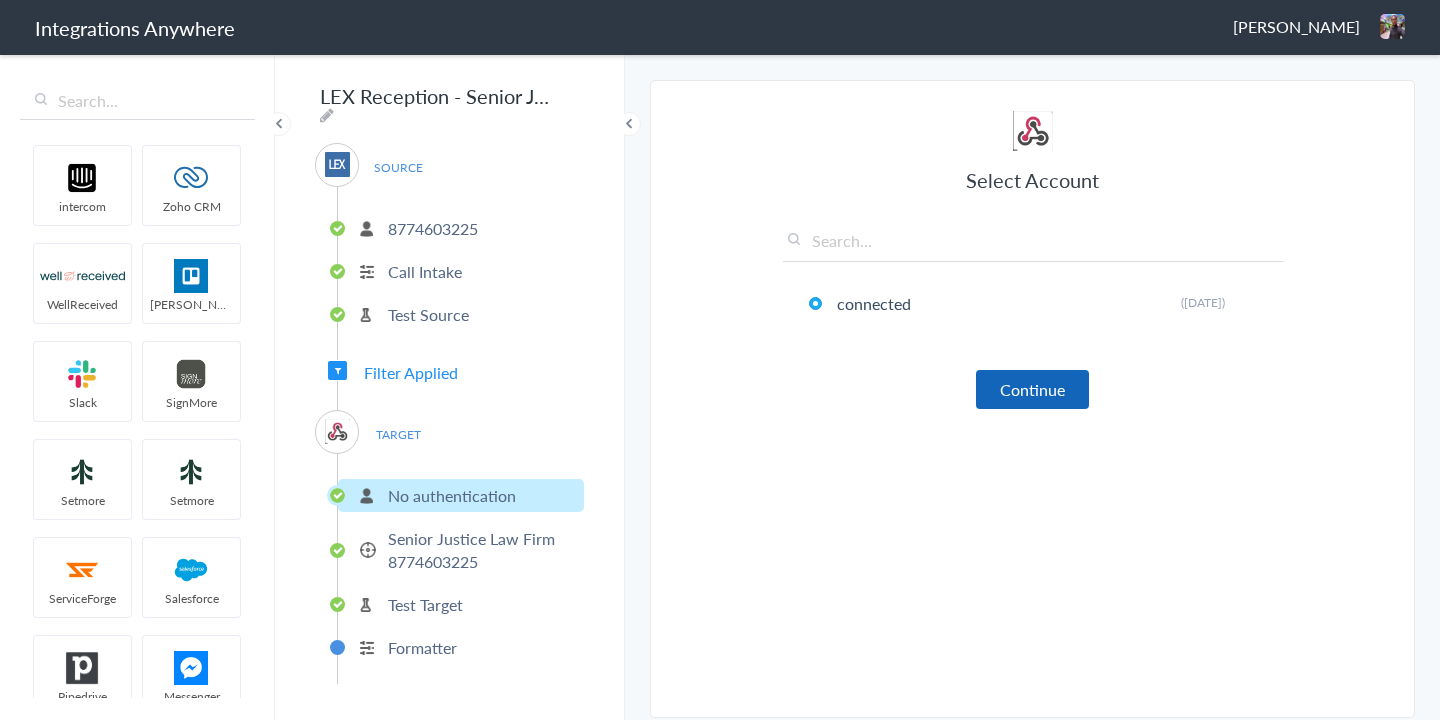 click on "Continue" at bounding box center (1032, 389) 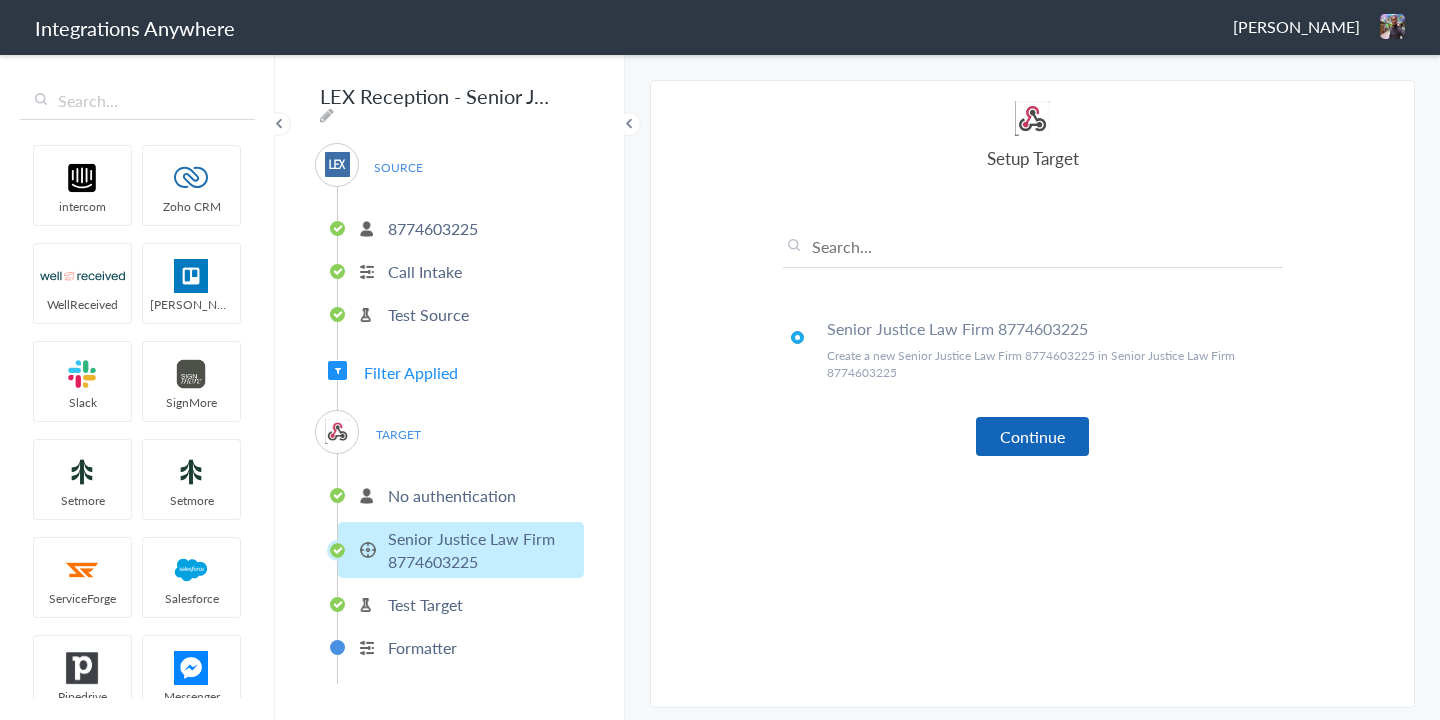 click on "Continue" at bounding box center [1032, 436] 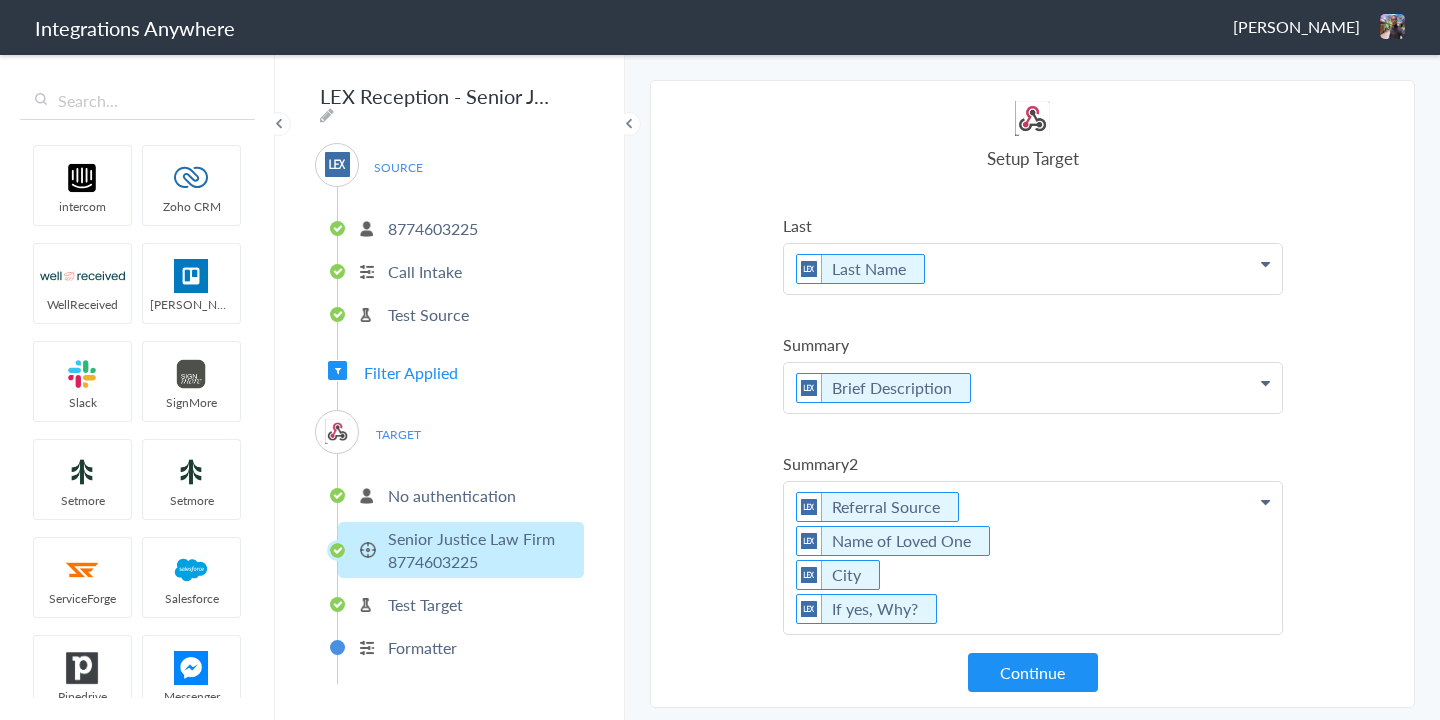 scroll, scrollTop: 360, scrollLeft: 0, axis: vertical 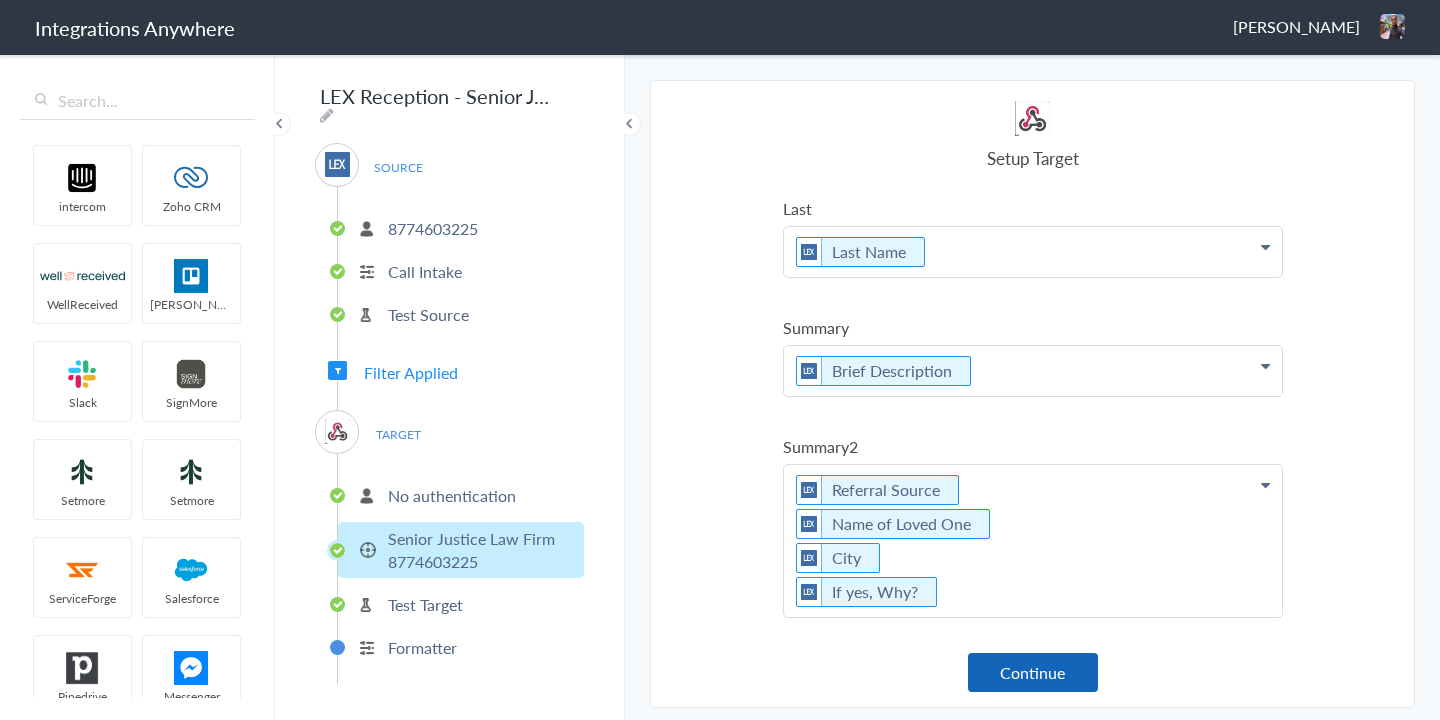 click on "Continue" at bounding box center [1033, 672] 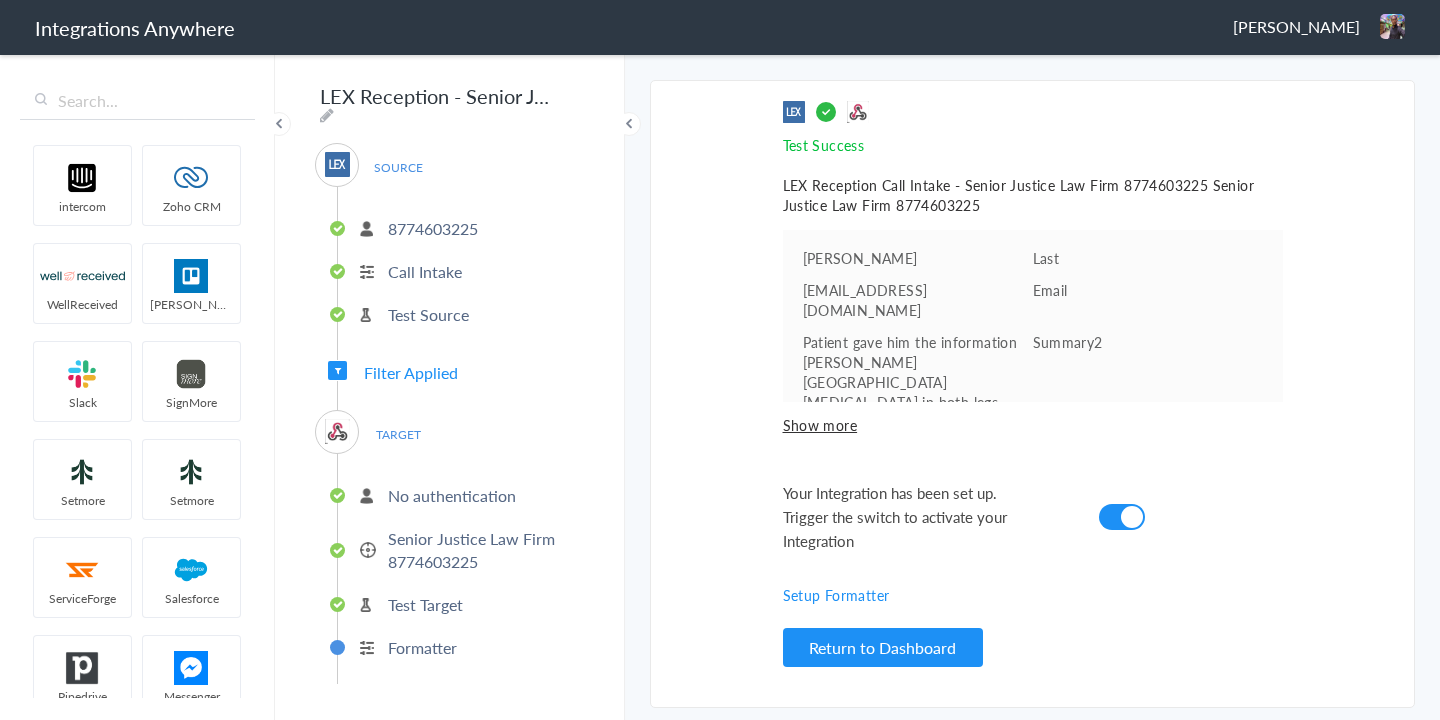 click on "Filter
Applied" at bounding box center (411, 372) 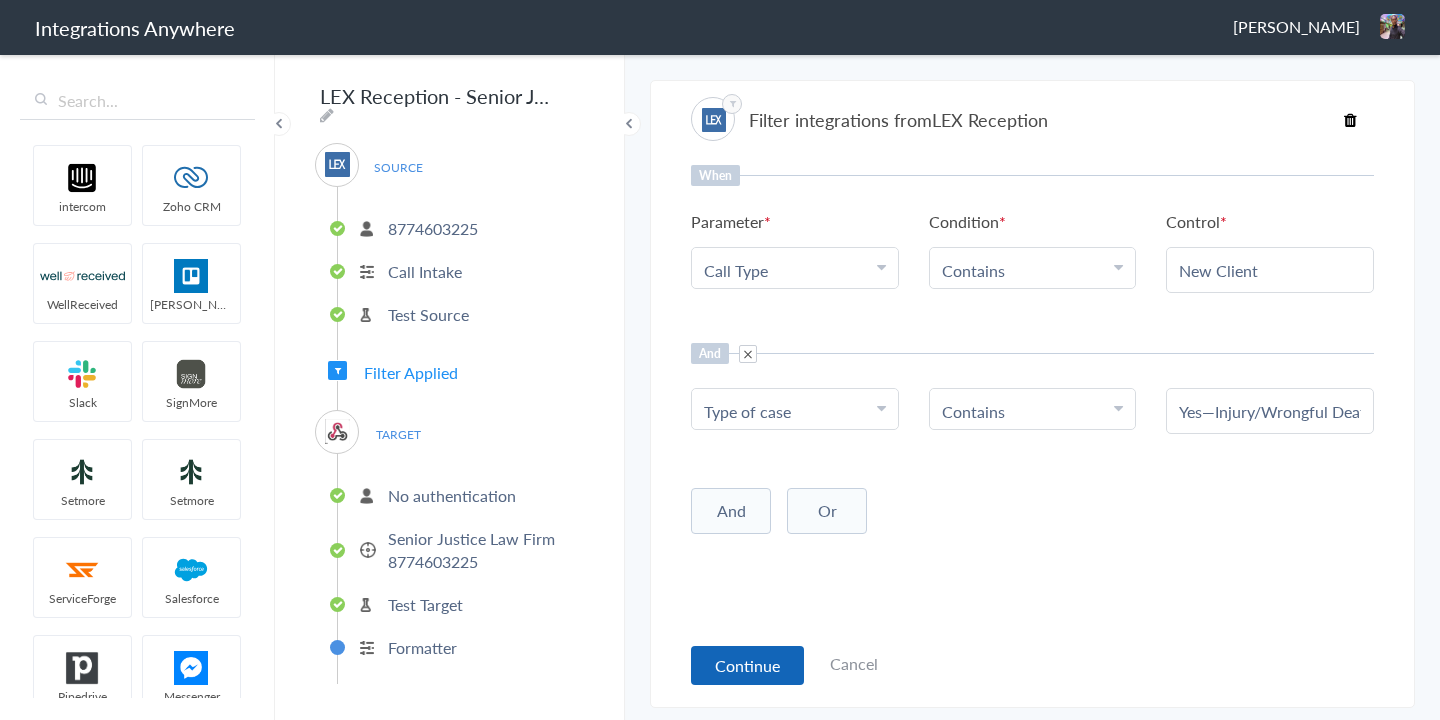 click on "Continue" at bounding box center [747, 665] 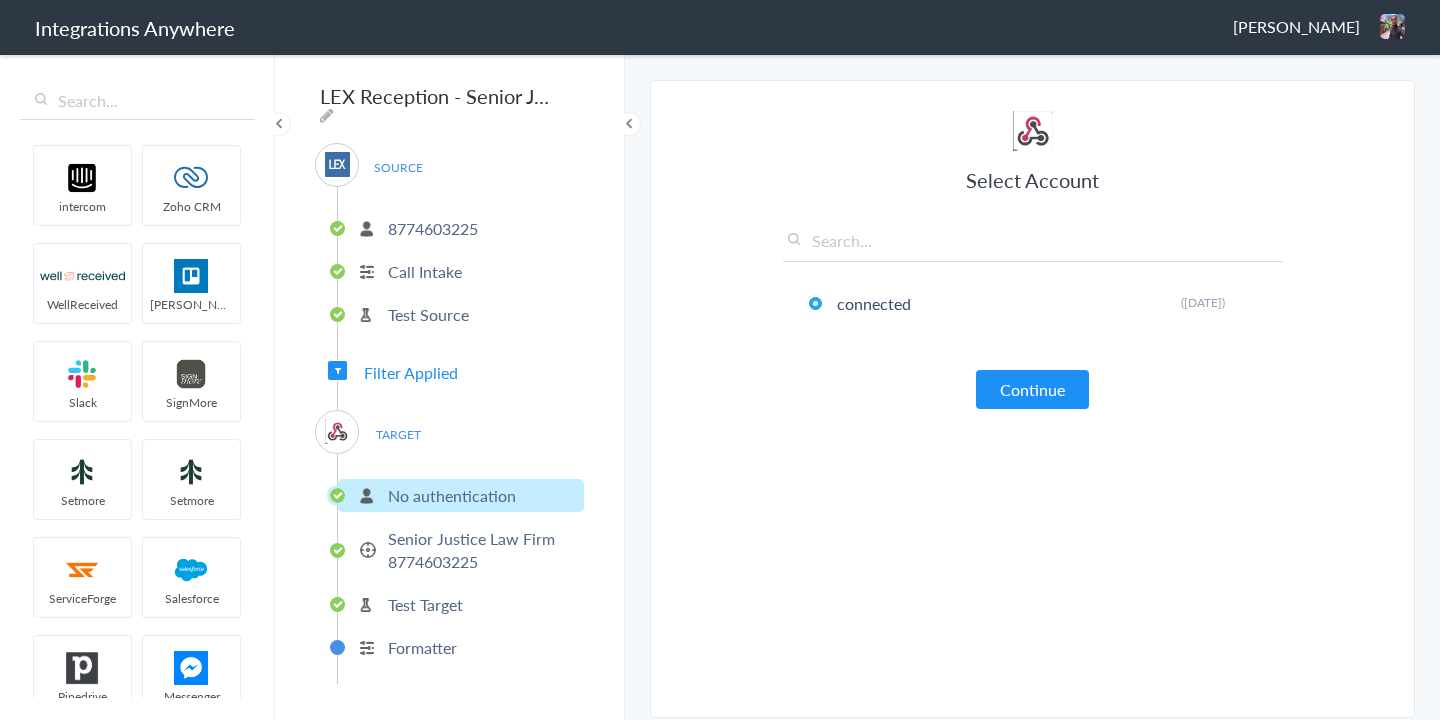 click on "8774603225" at bounding box center (433, 228) 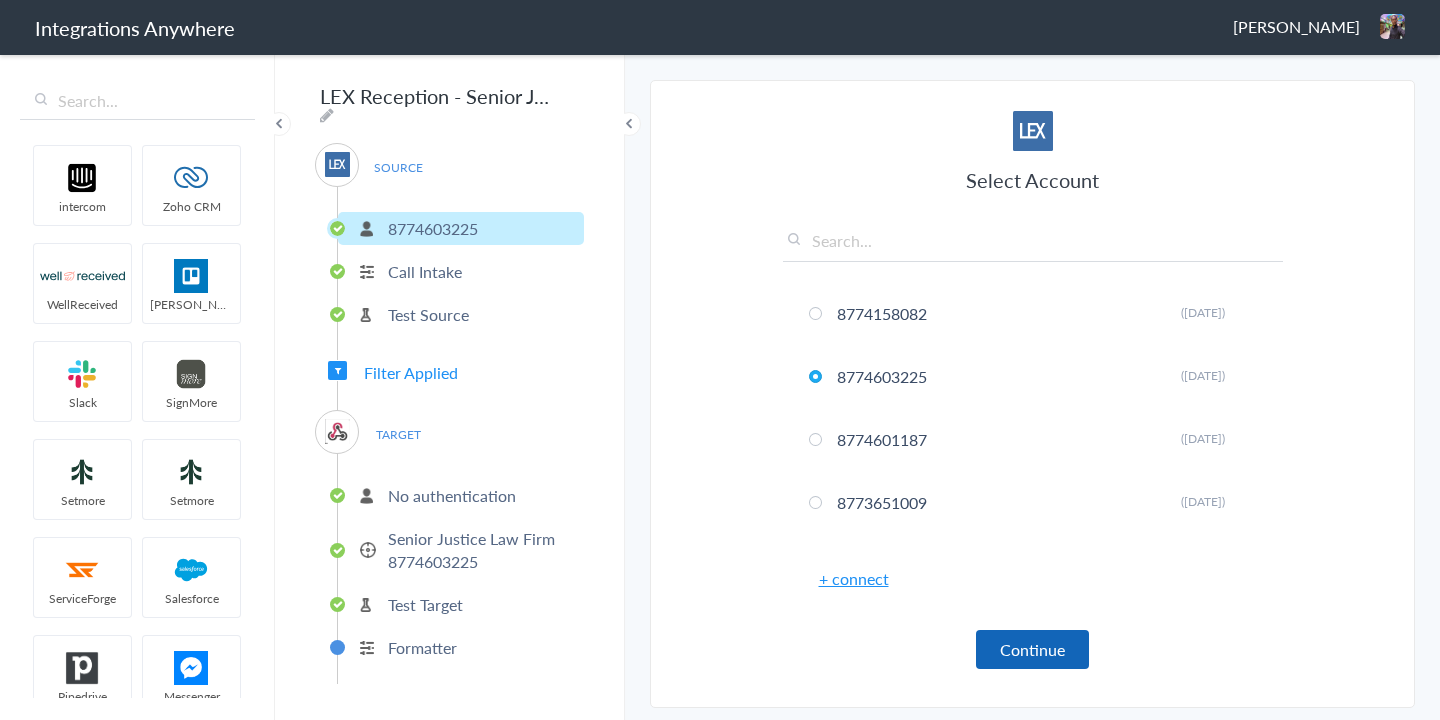 click on "Continue" at bounding box center [1032, 649] 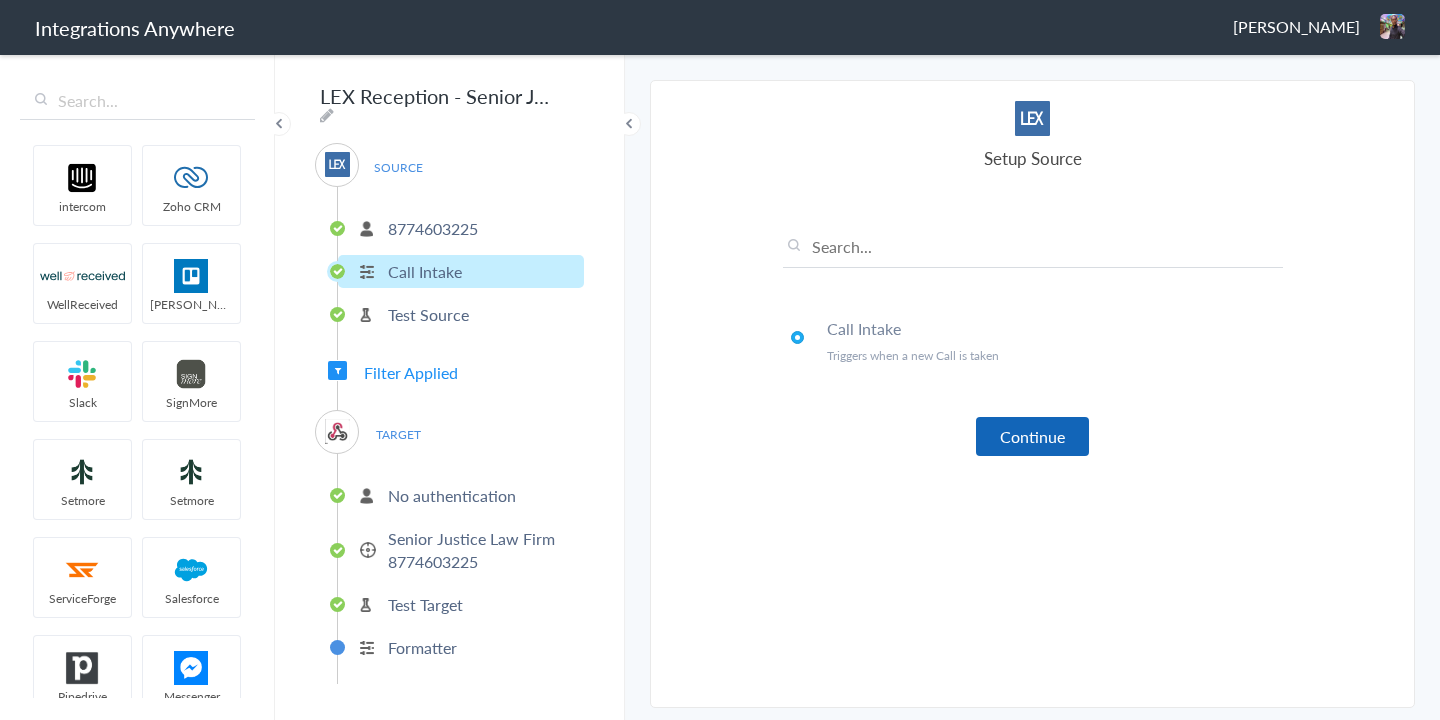 click on "Continue" at bounding box center (1032, 436) 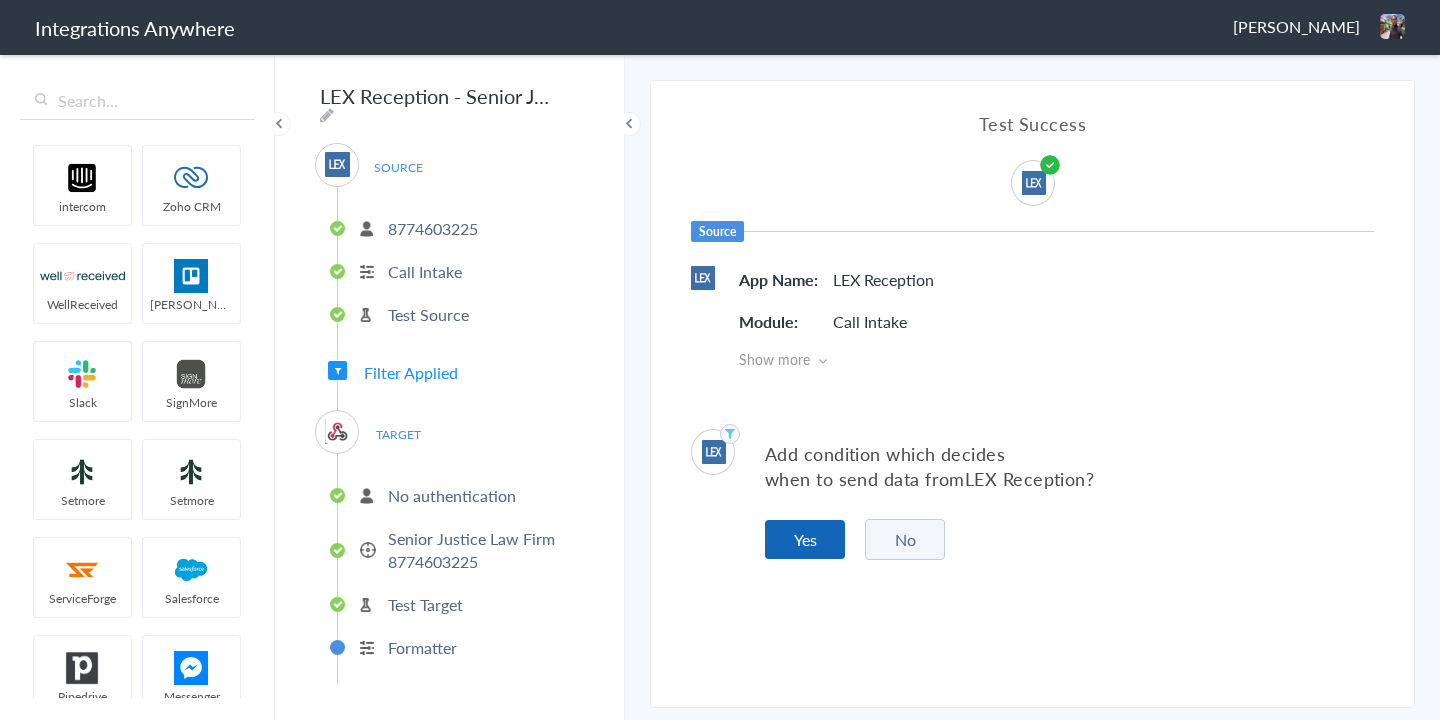 click on "Yes" at bounding box center [805, 539] 